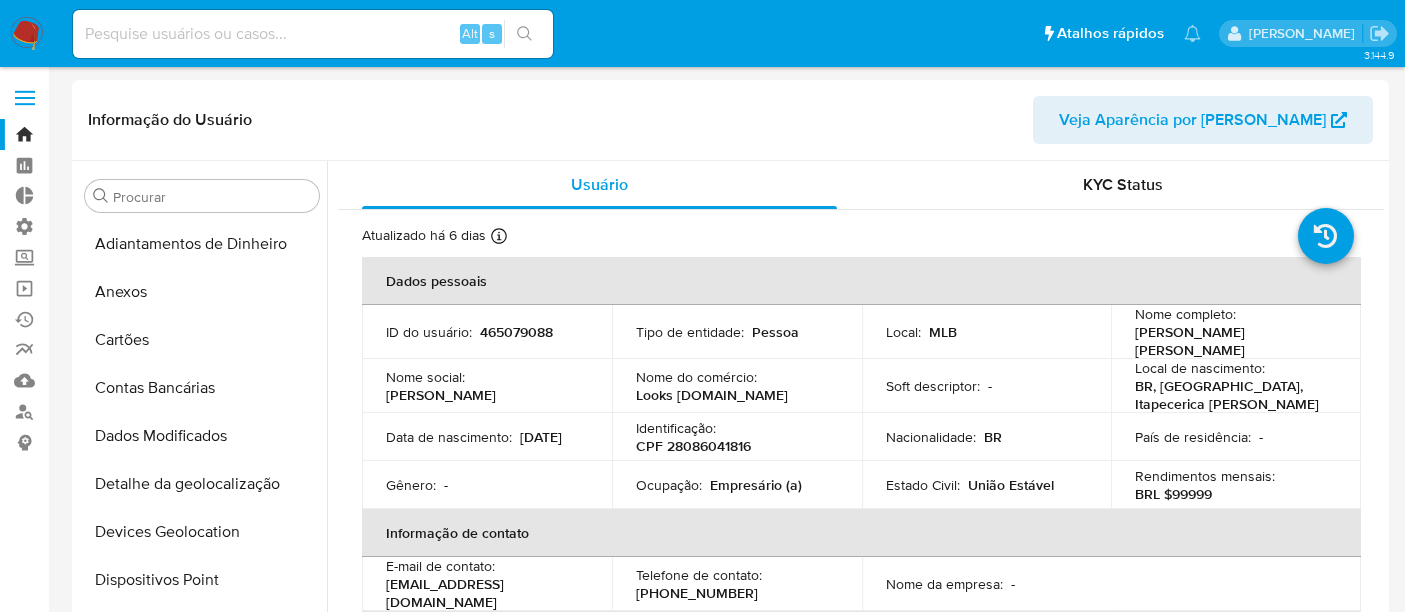 select on "10" 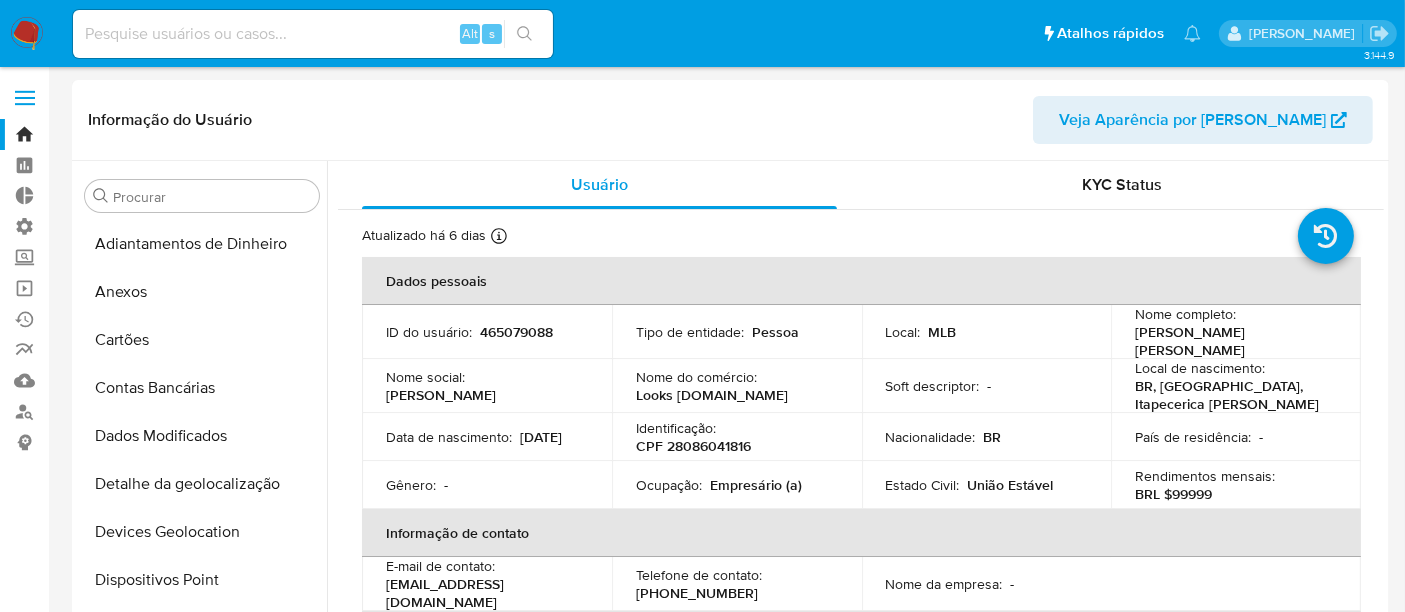 scroll, scrollTop: 844, scrollLeft: 0, axis: vertical 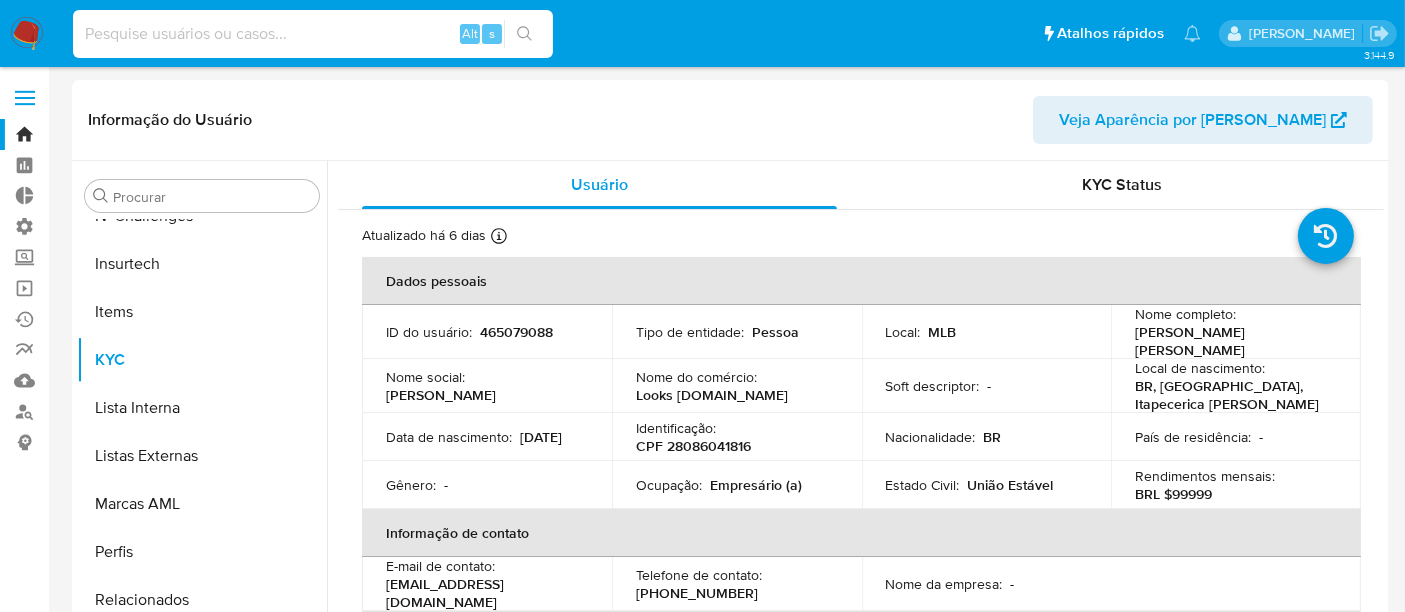 click at bounding box center [313, 34] 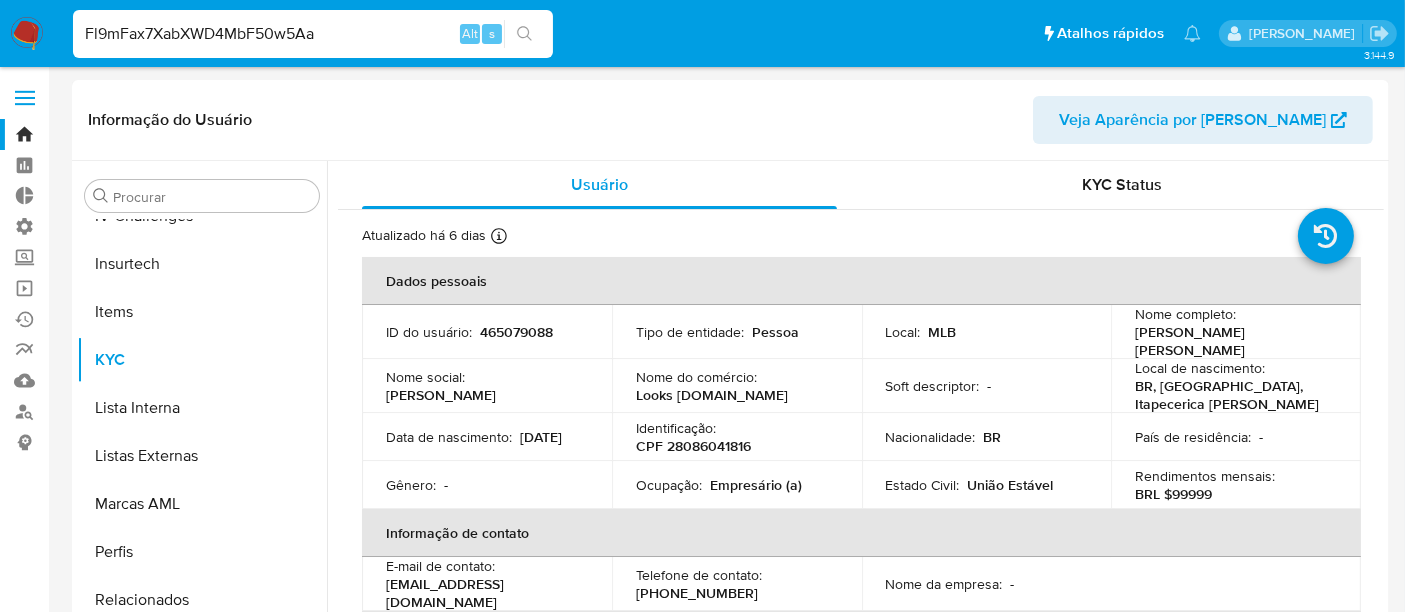 type on "Fl9mFax7XabXWD4MbF50w5Aa" 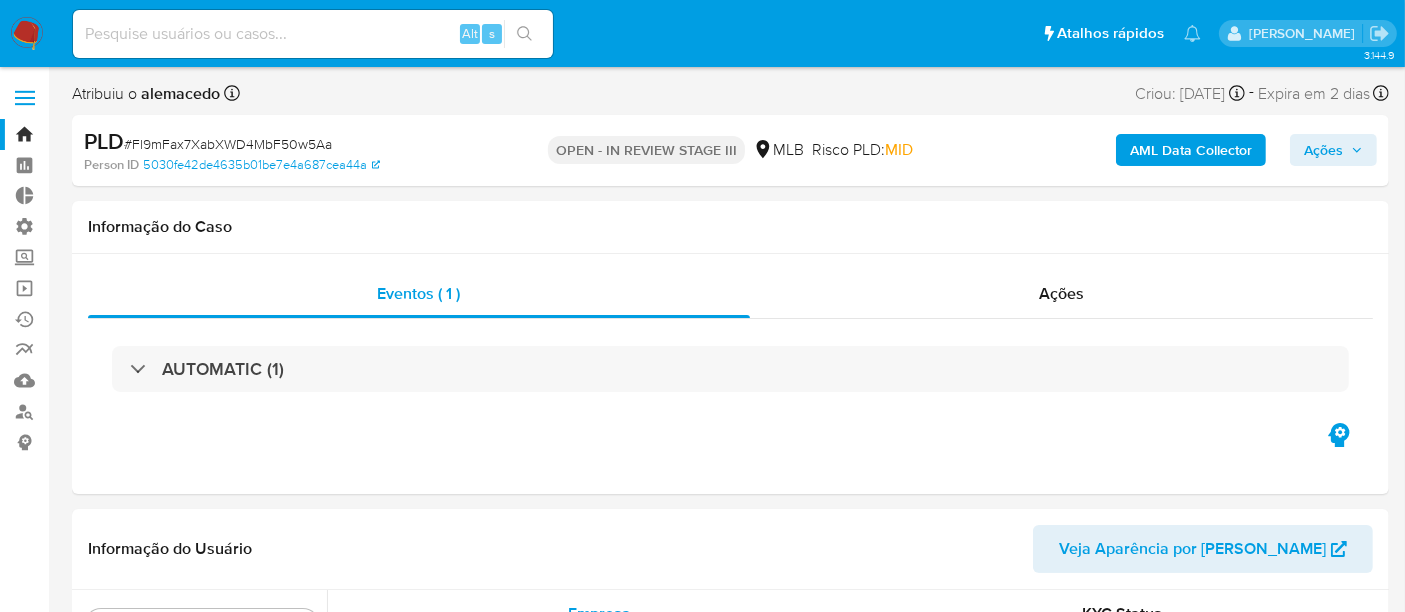 scroll, scrollTop: 844, scrollLeft: 0, axis: vertical 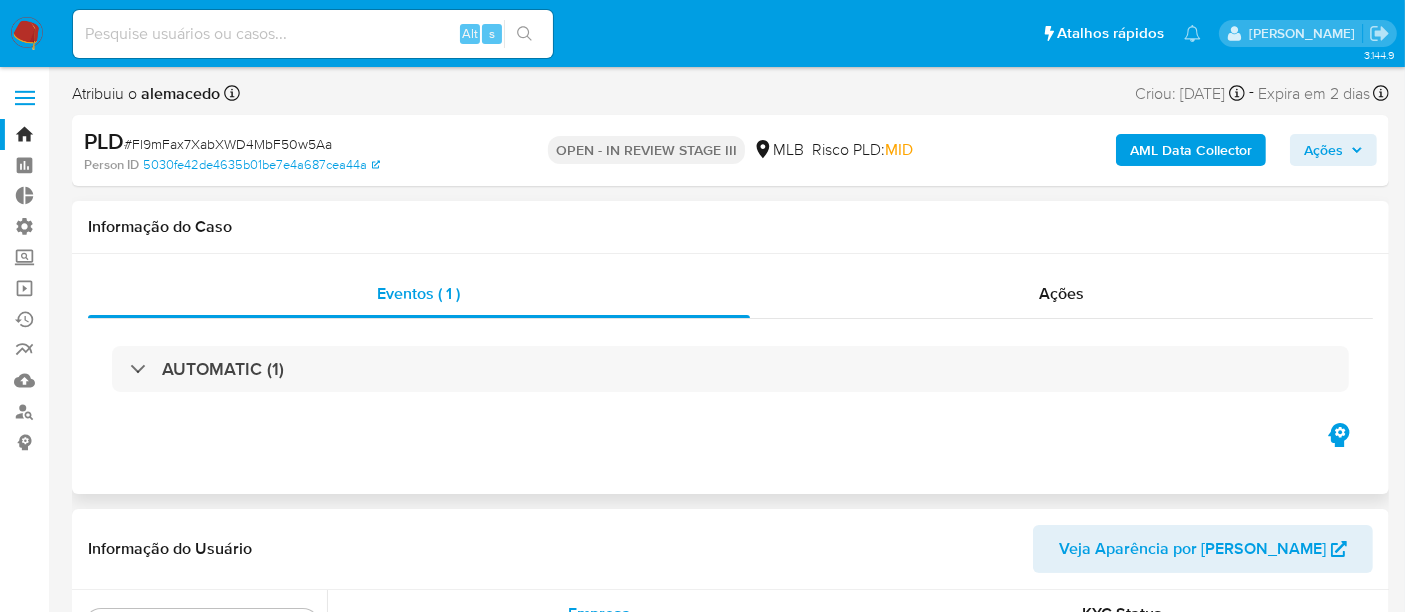 select on "10" 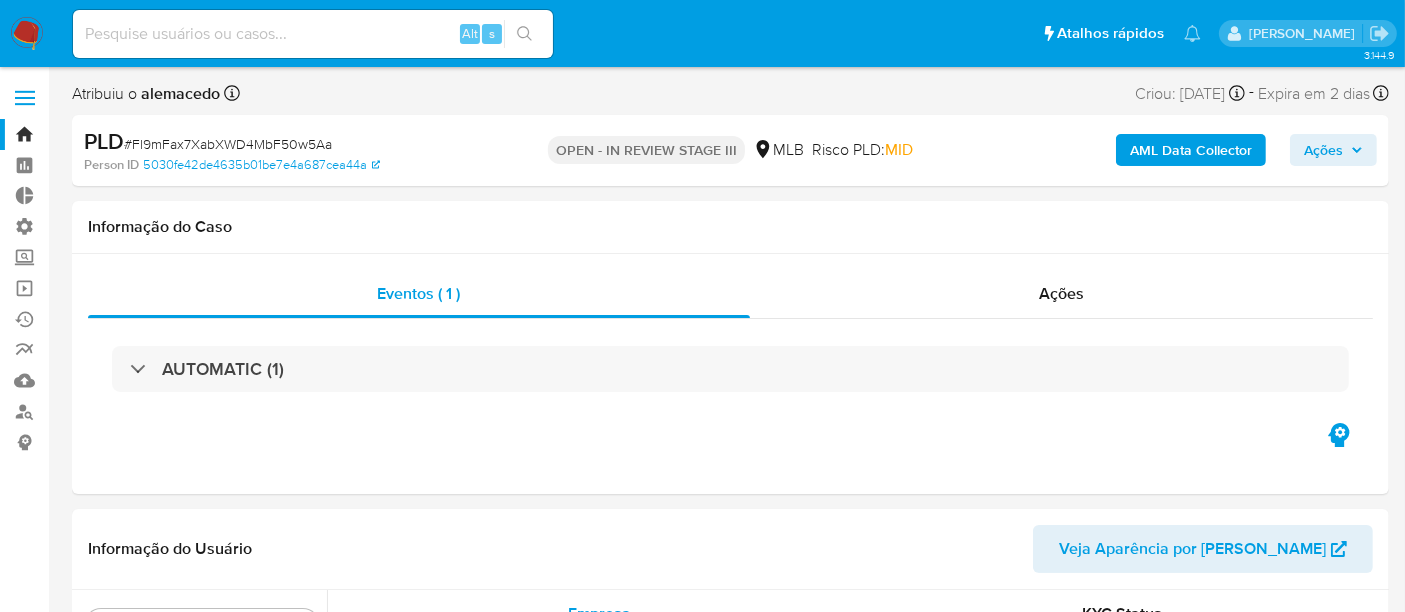 click on "Ações" at bounding box center [1333, 150] 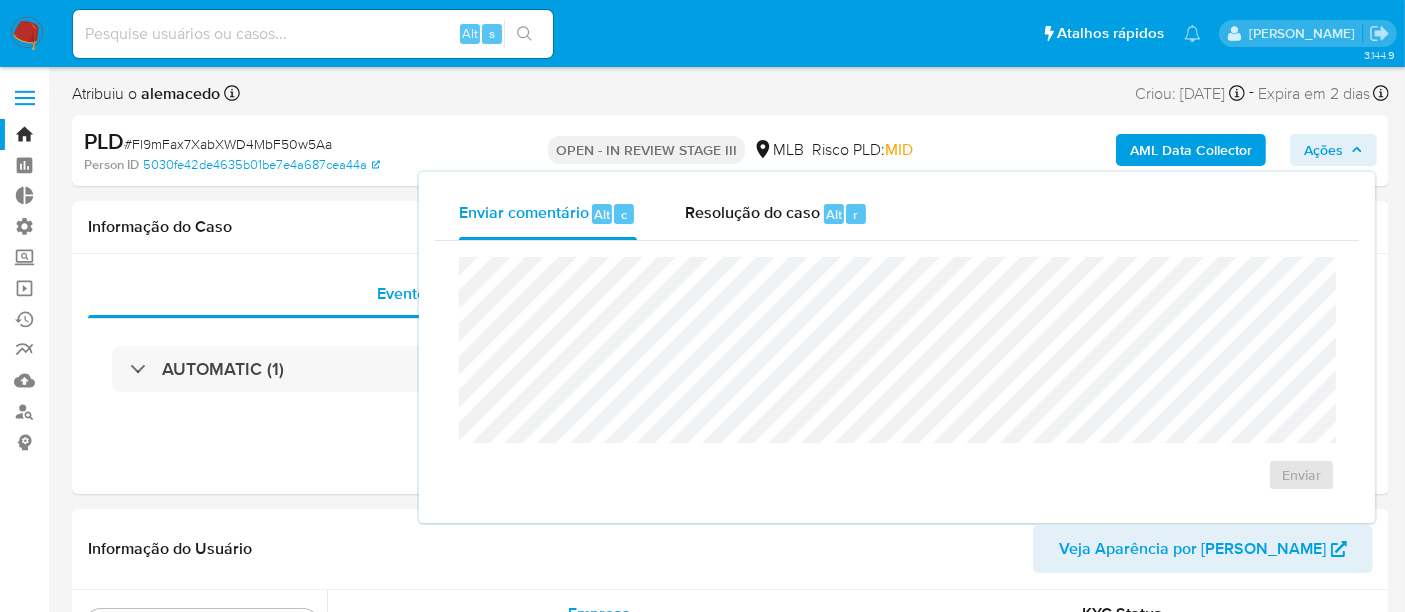 click on "Ações" at bounding box center [1333, 150] 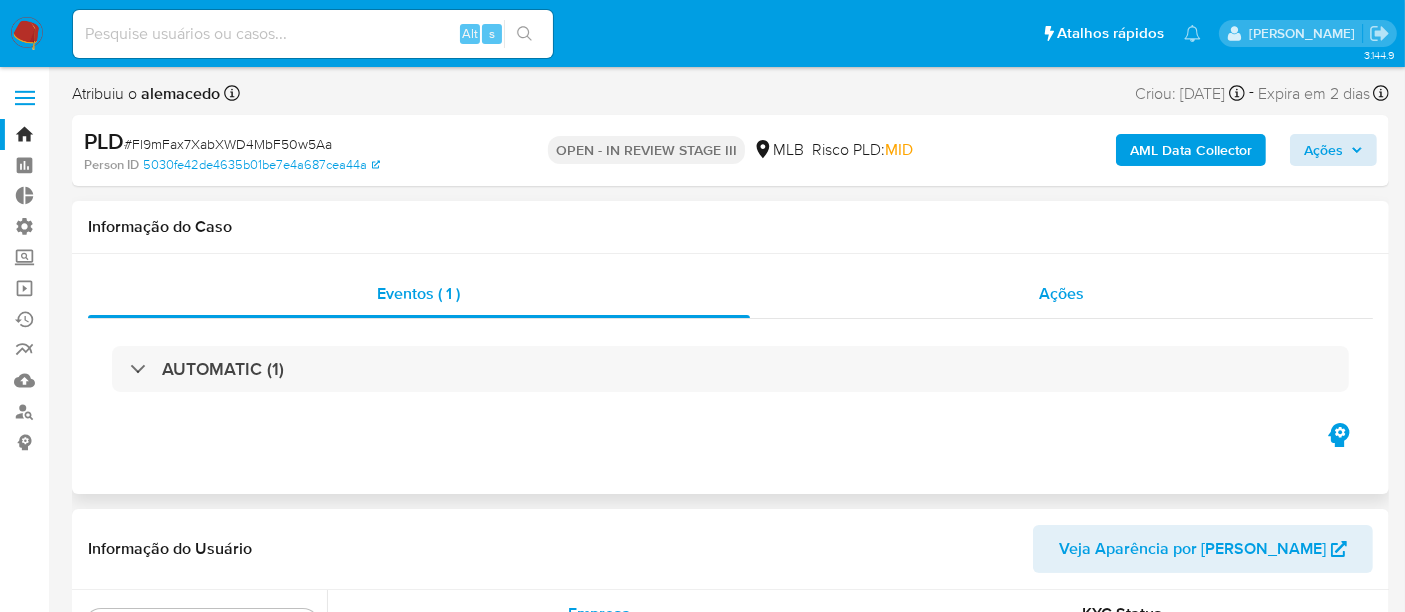 click on "Ações" at bounding box center (1061, 293) 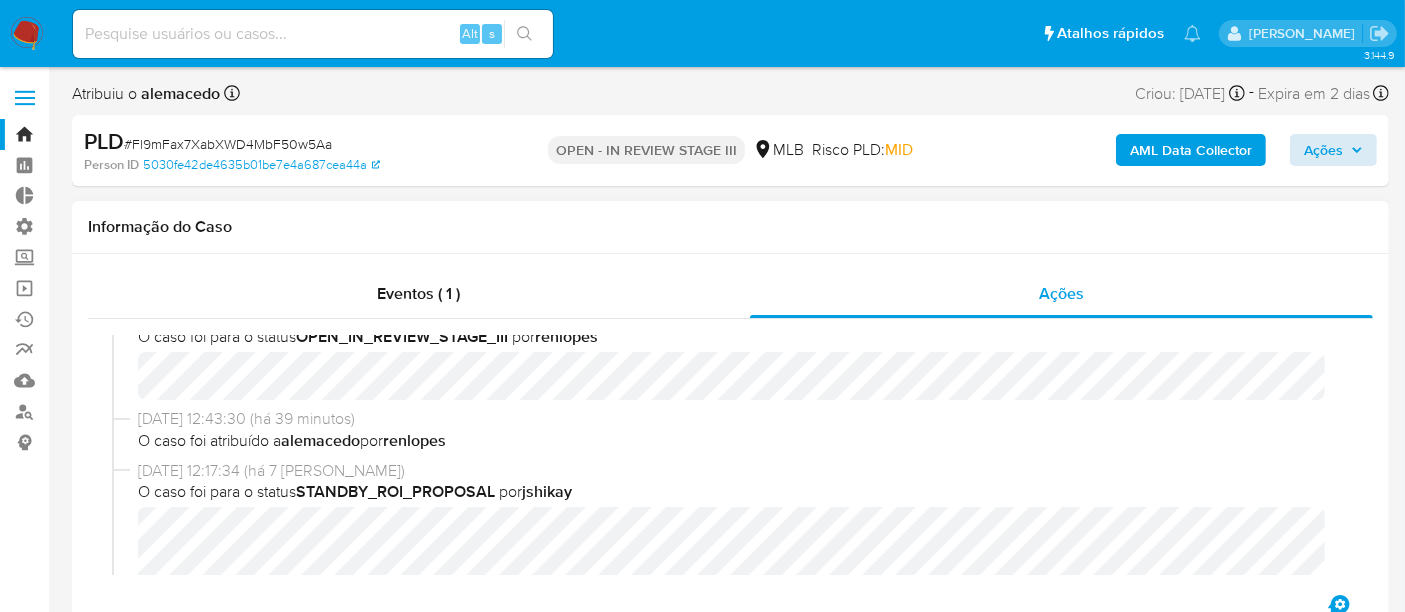 scroll, scrollTop: 0, scrollLeft: 0, axis: both 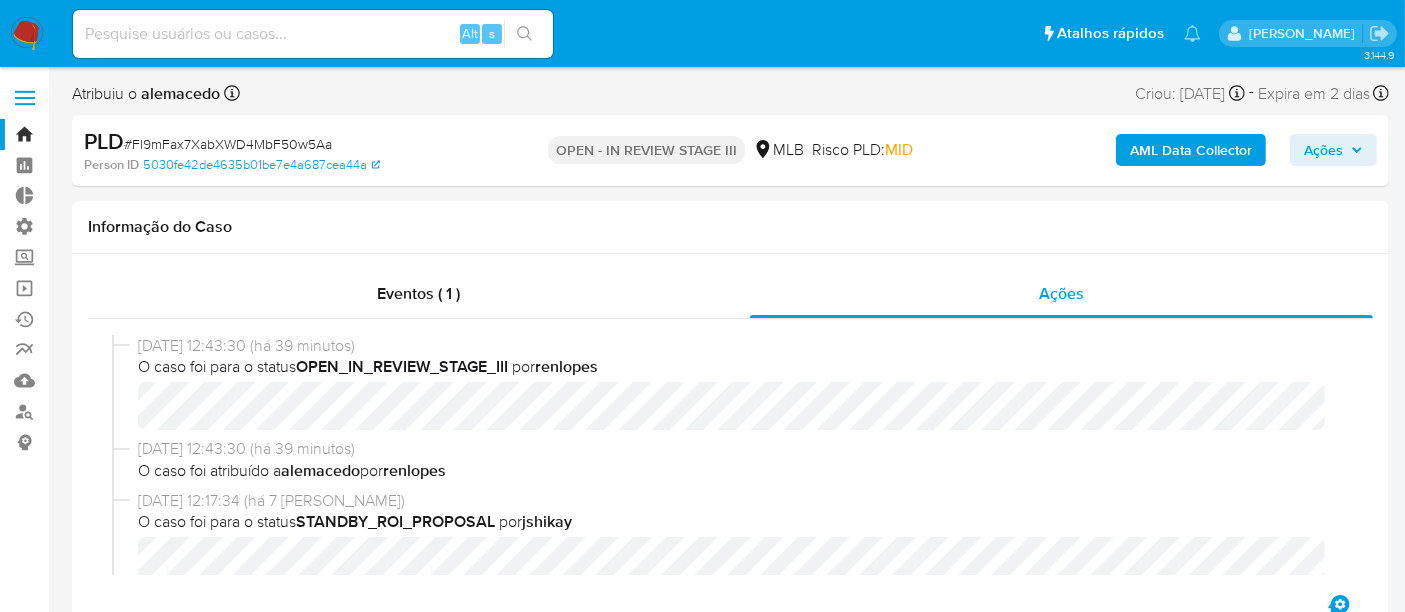 click on "Ações" at bounding box center (1323, 150) 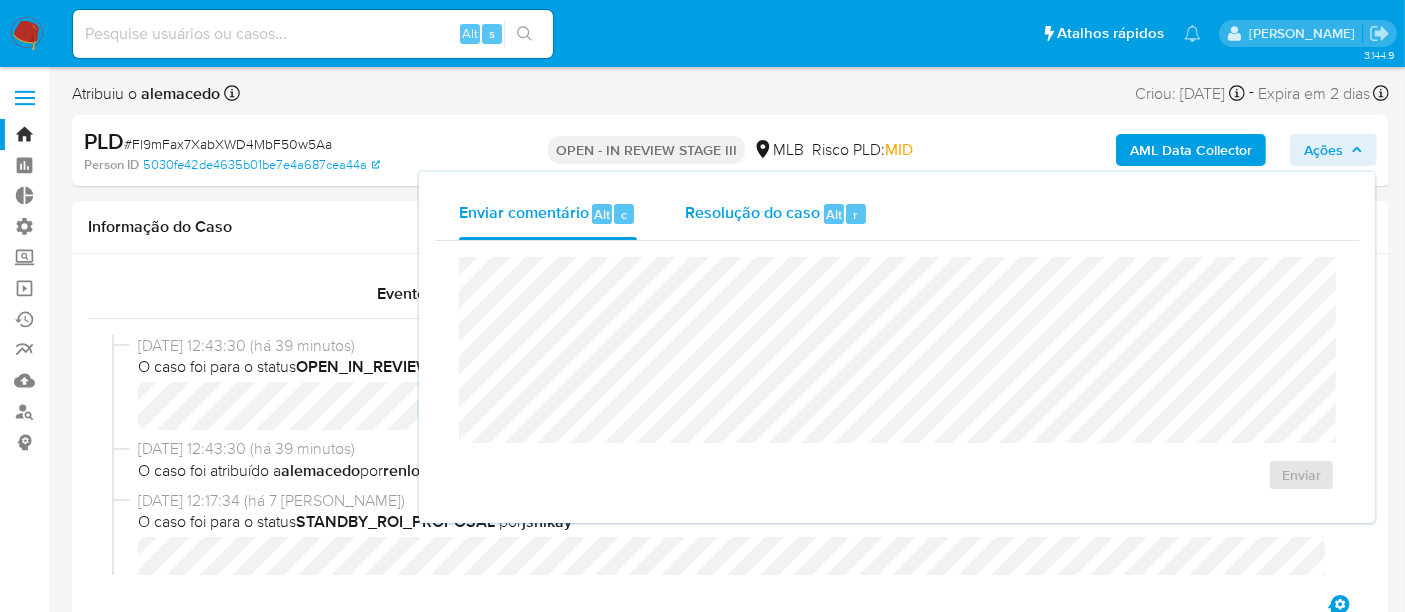 click on "Resolução do caso" at bounding box center [752, 213] 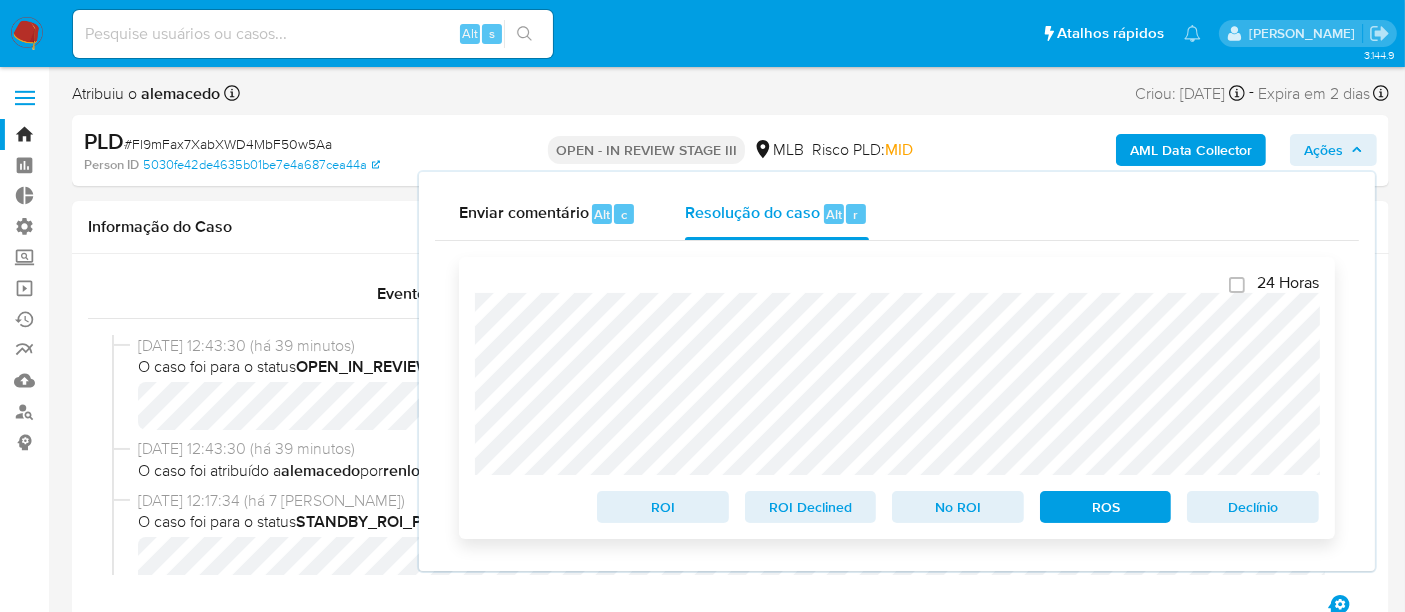 click on "ROS" at bounding box center [1106, 507] 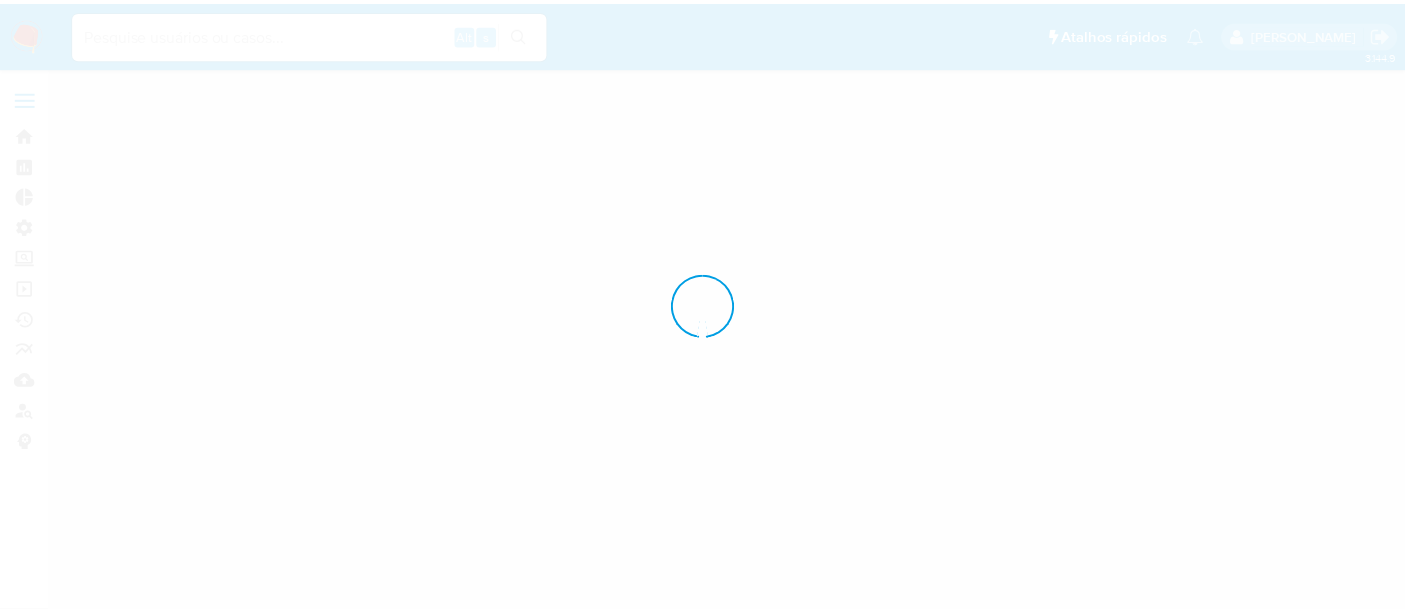 scroll, scrollTop: 0, scrollLeft: 0, axis: both 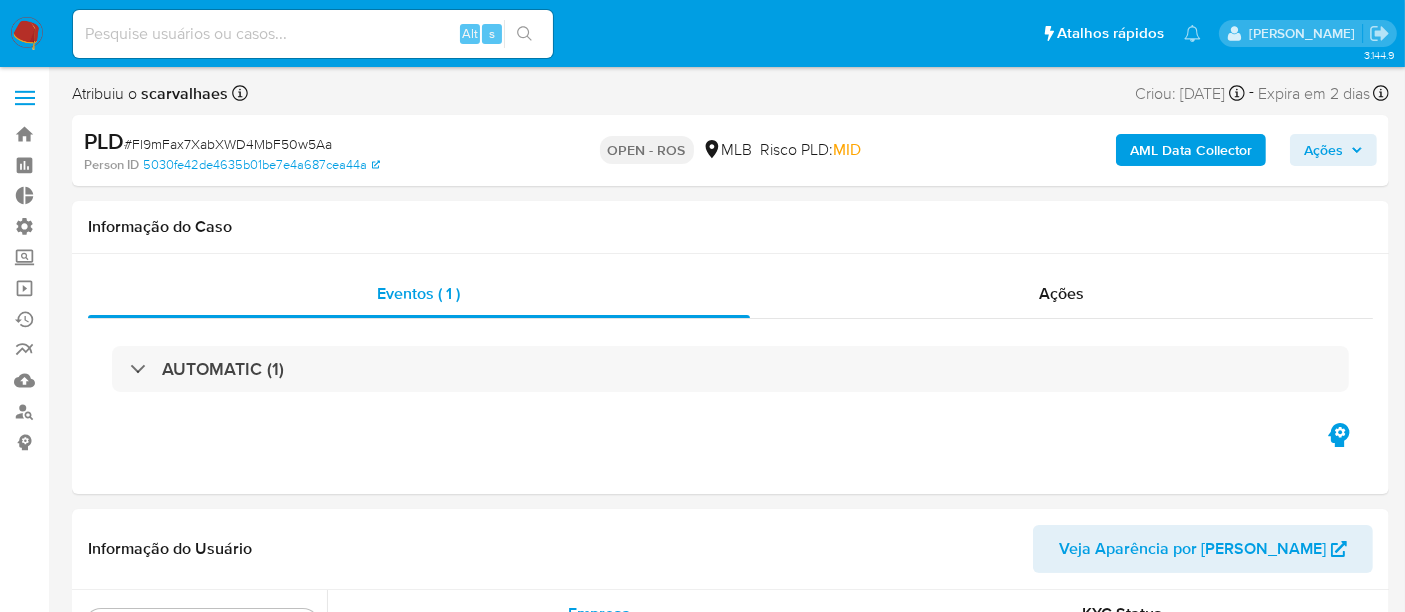 select on "10" 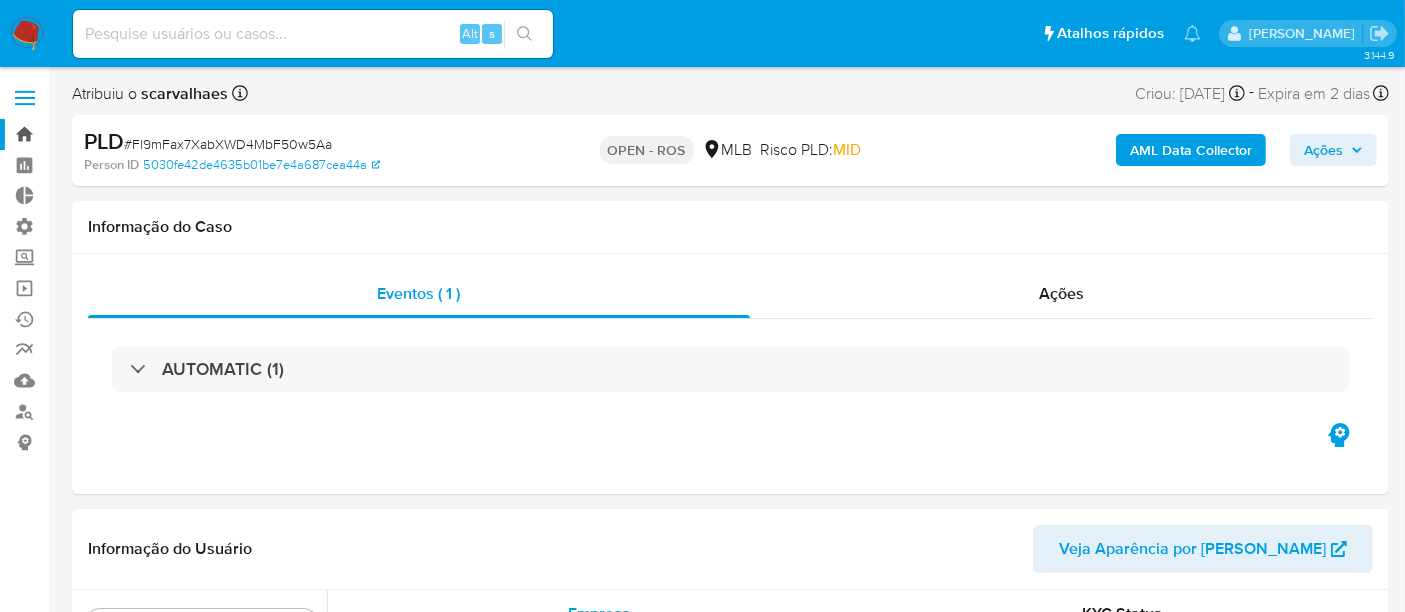click on "Bandeja" at bounding box center (119, 134) 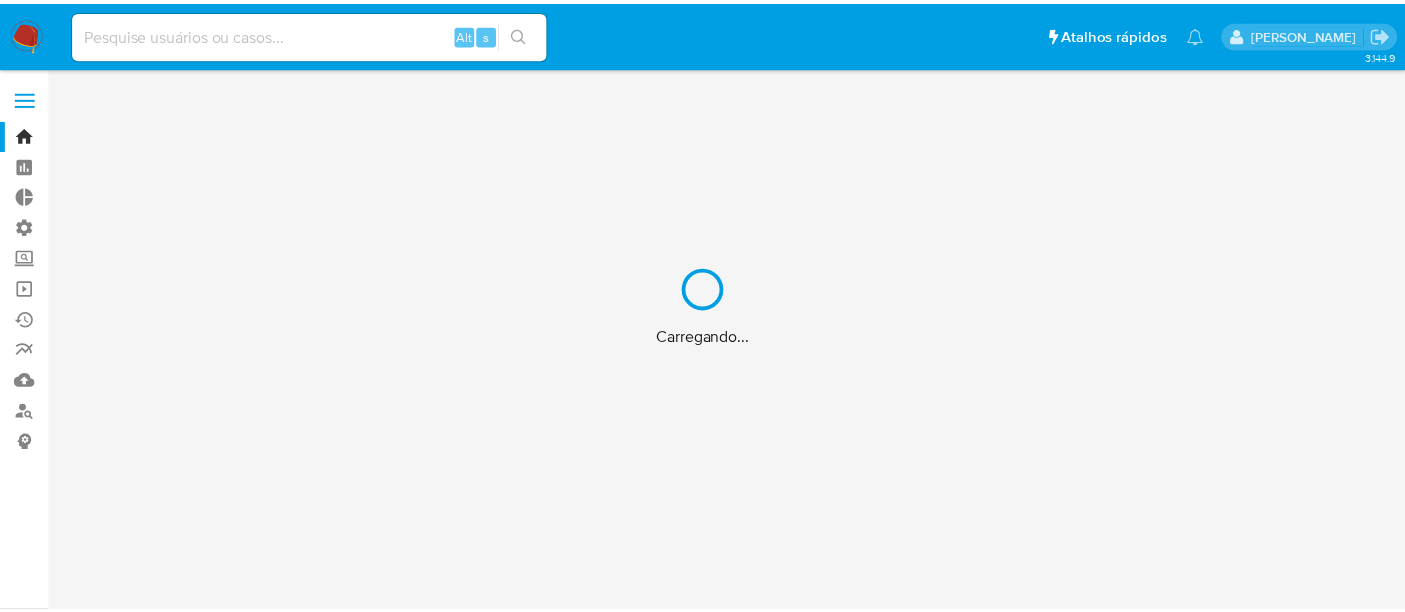 scroll, scrollTop: 0, scrollLeft: 0, axis: both 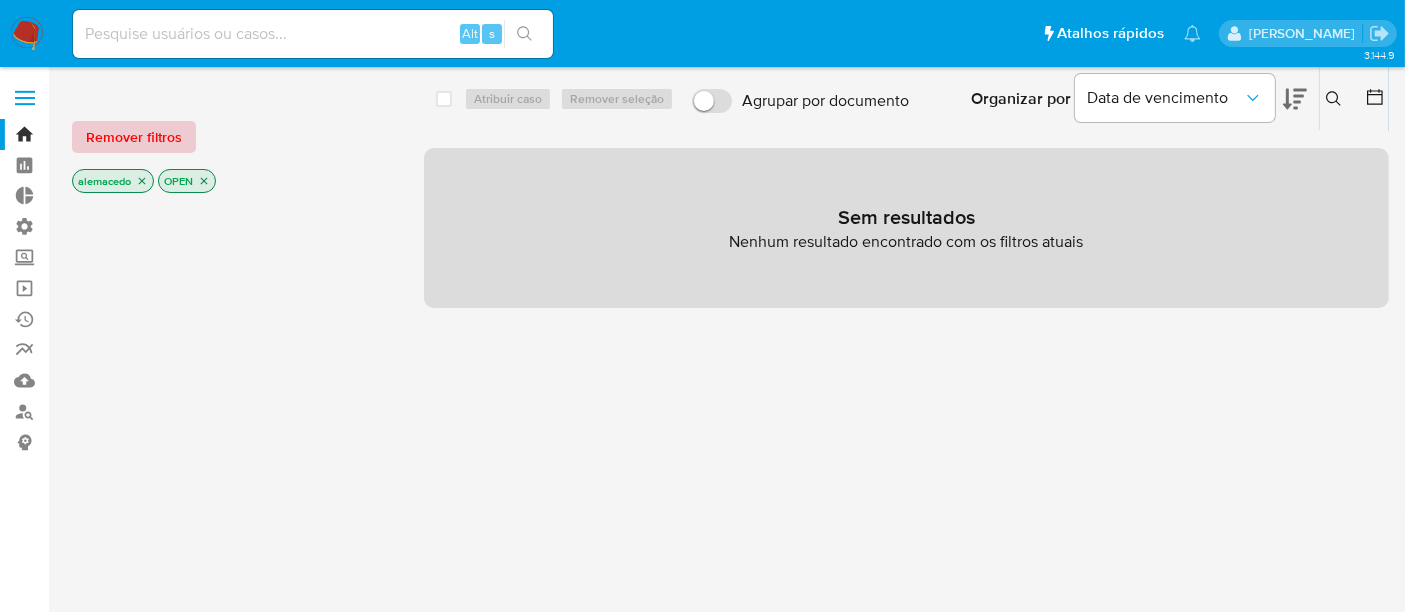 click on "Remover filtros" at bounding box center (134, 137) 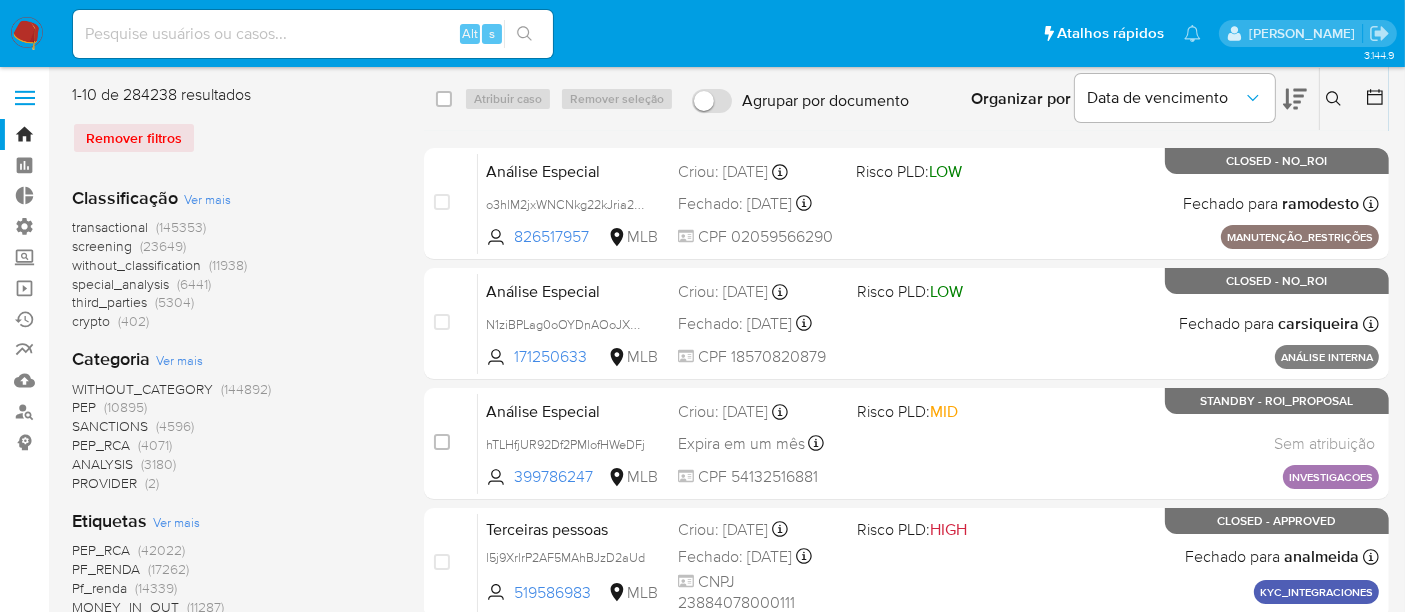 click 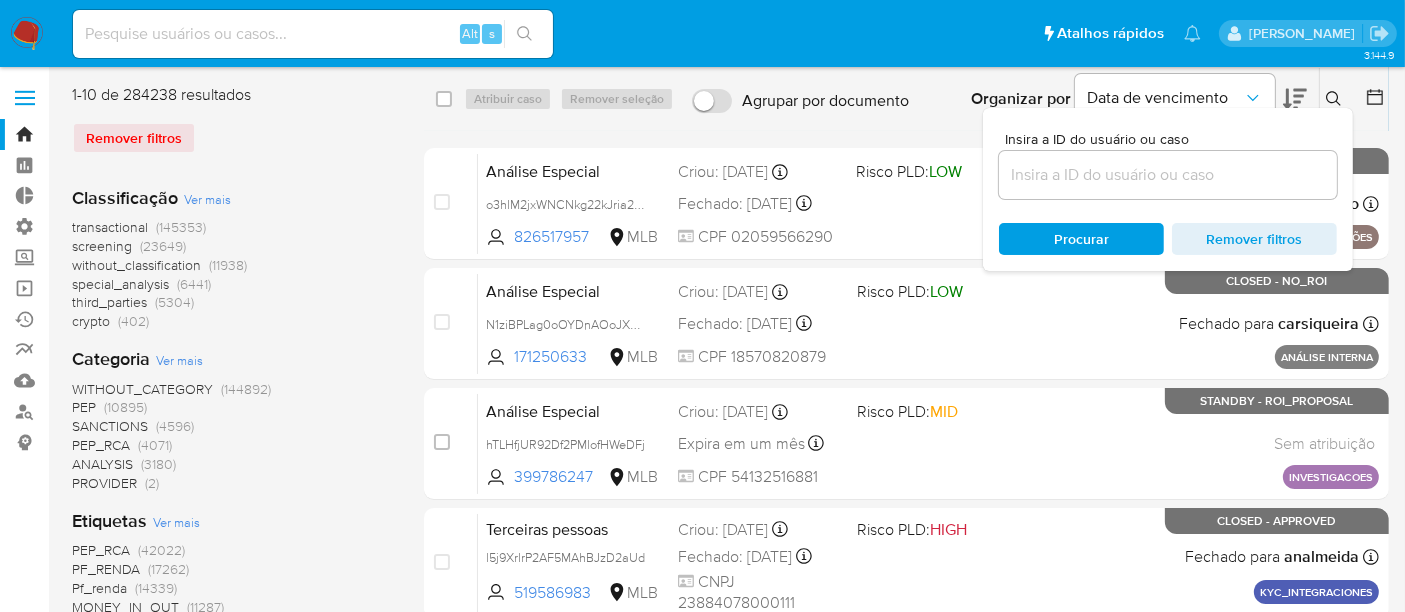 click at bounding box center (1168, 175) 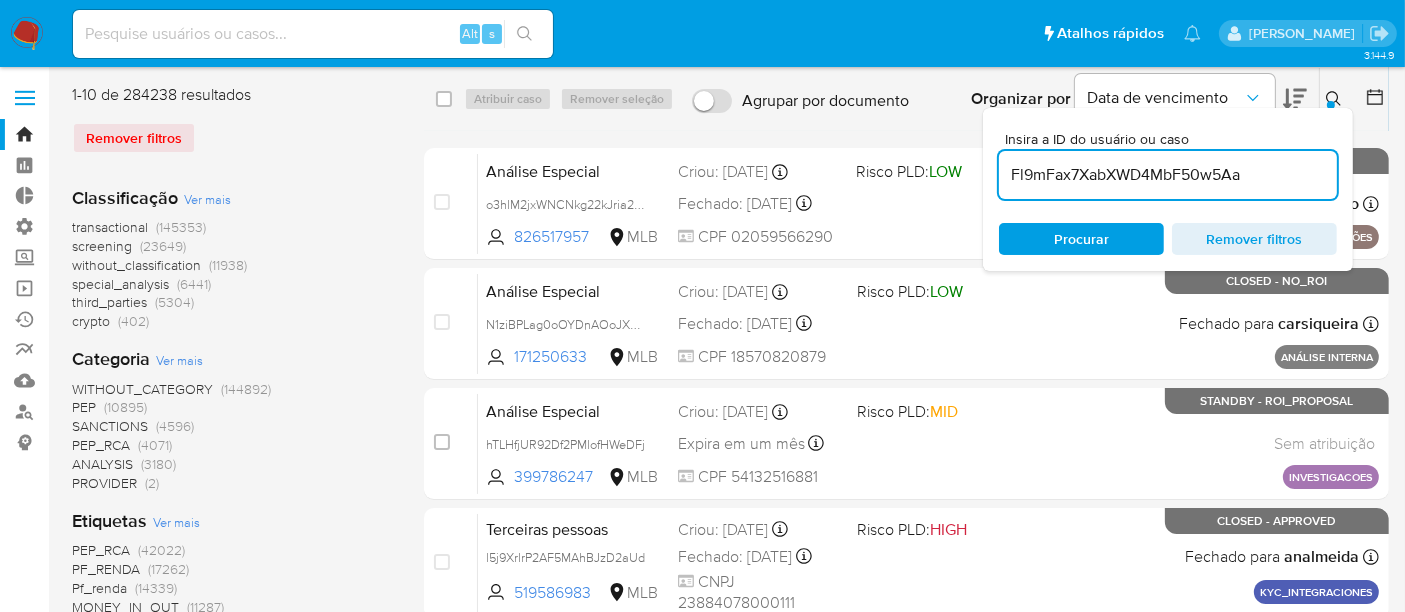type on "Fl9mFax7XabXWD4MbF50w5Aa" 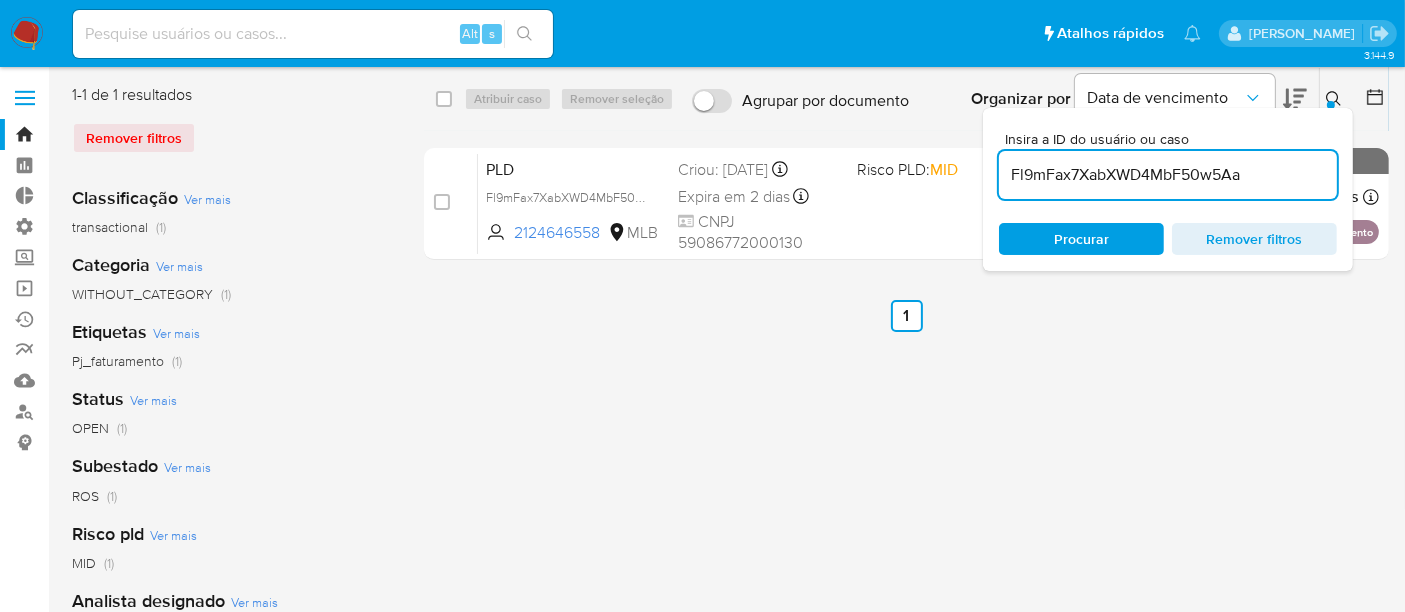 click at bounding box center [1331, 105] 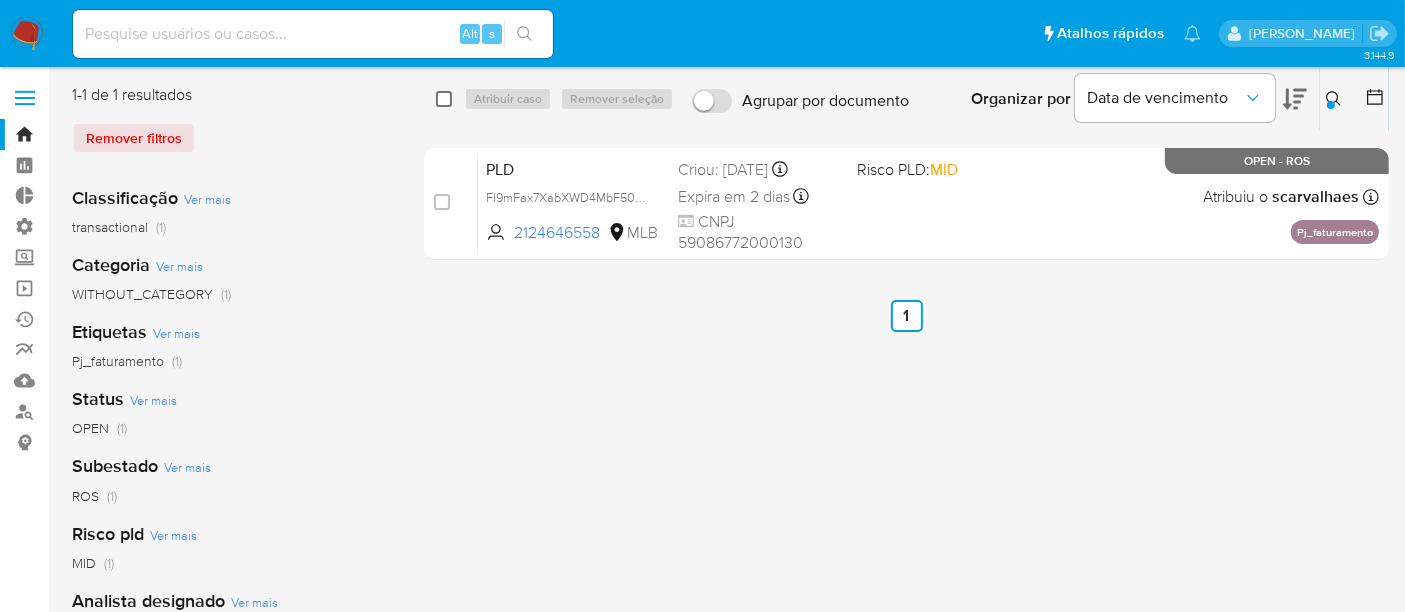 click at bounding box center (444, 99) 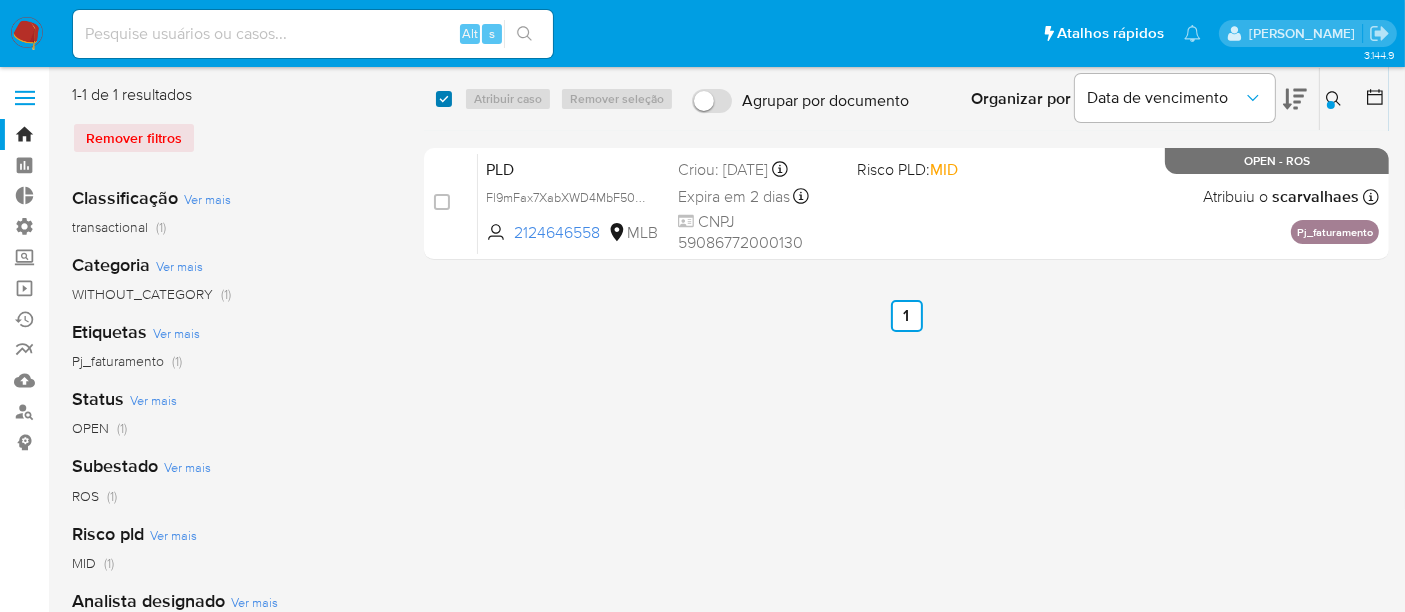 checkbox on "true" 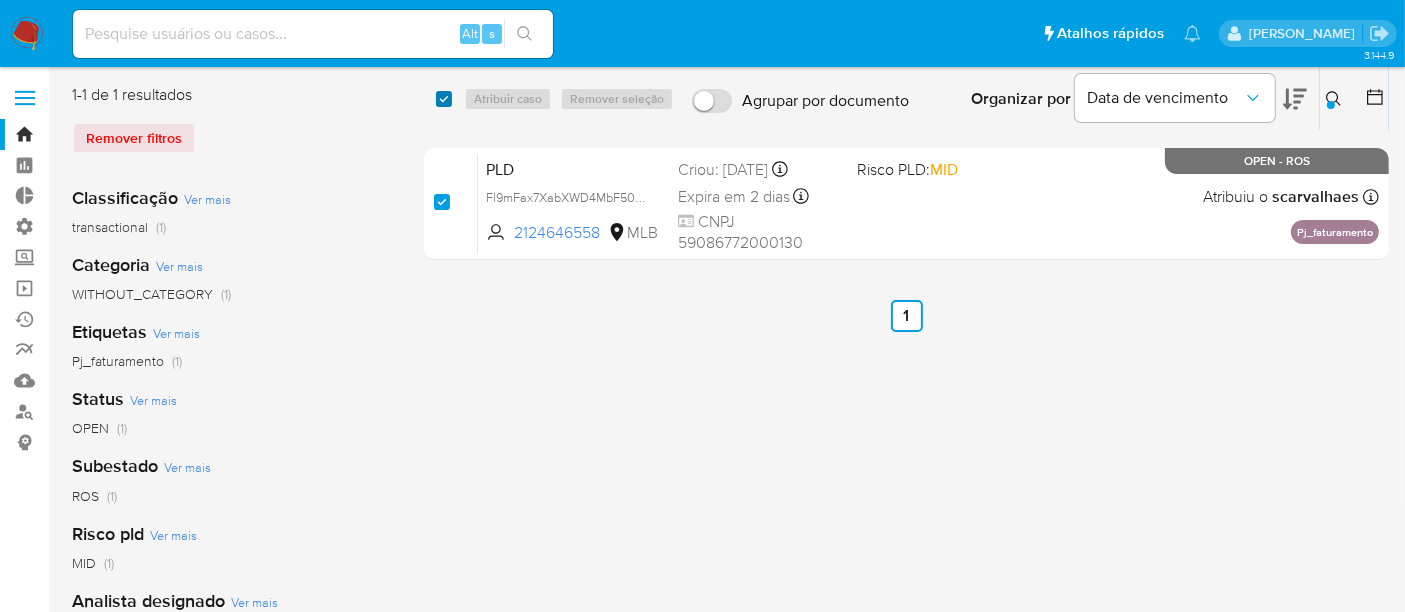 checkbox on "true" 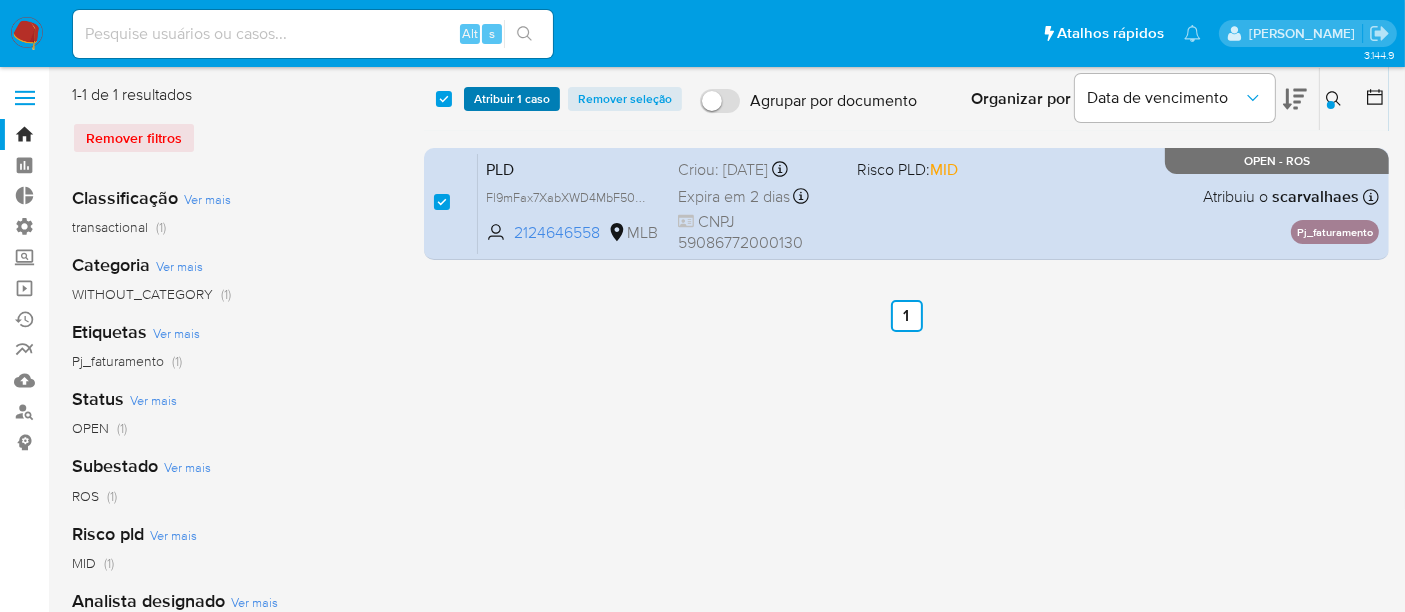 click on "Atribuir 1 caso" at bounding box center (512, 99) 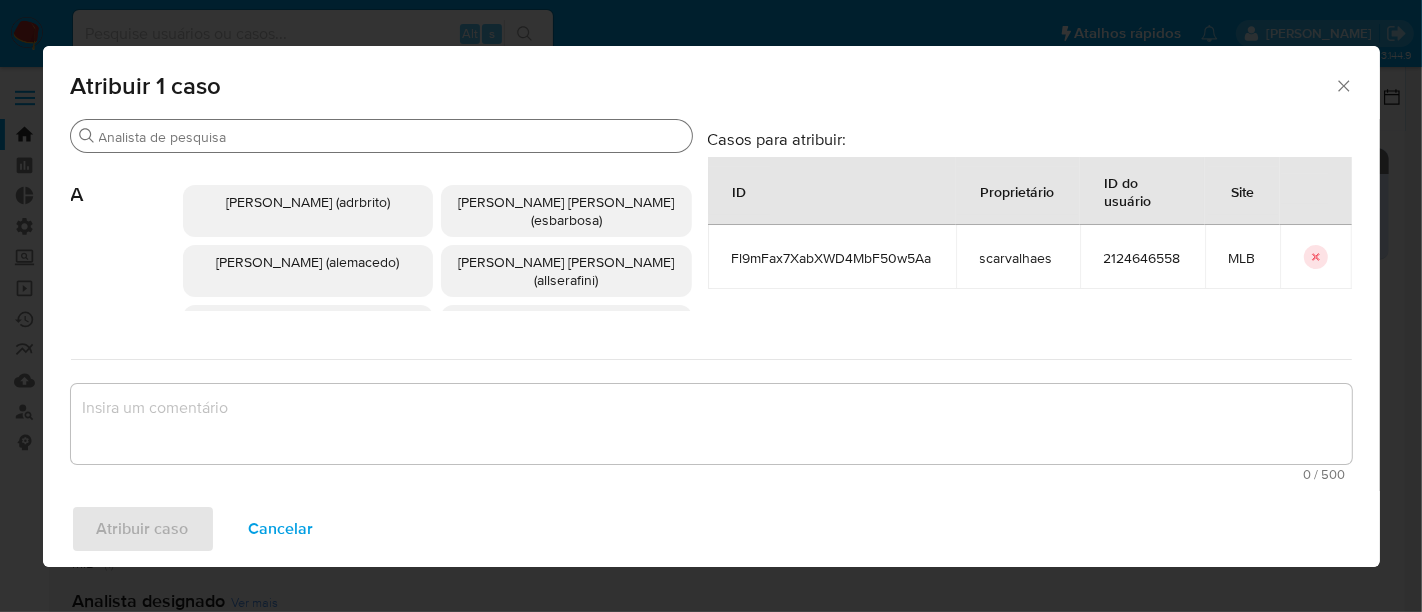 click on "Procurar" at bounding box center [391, 137] 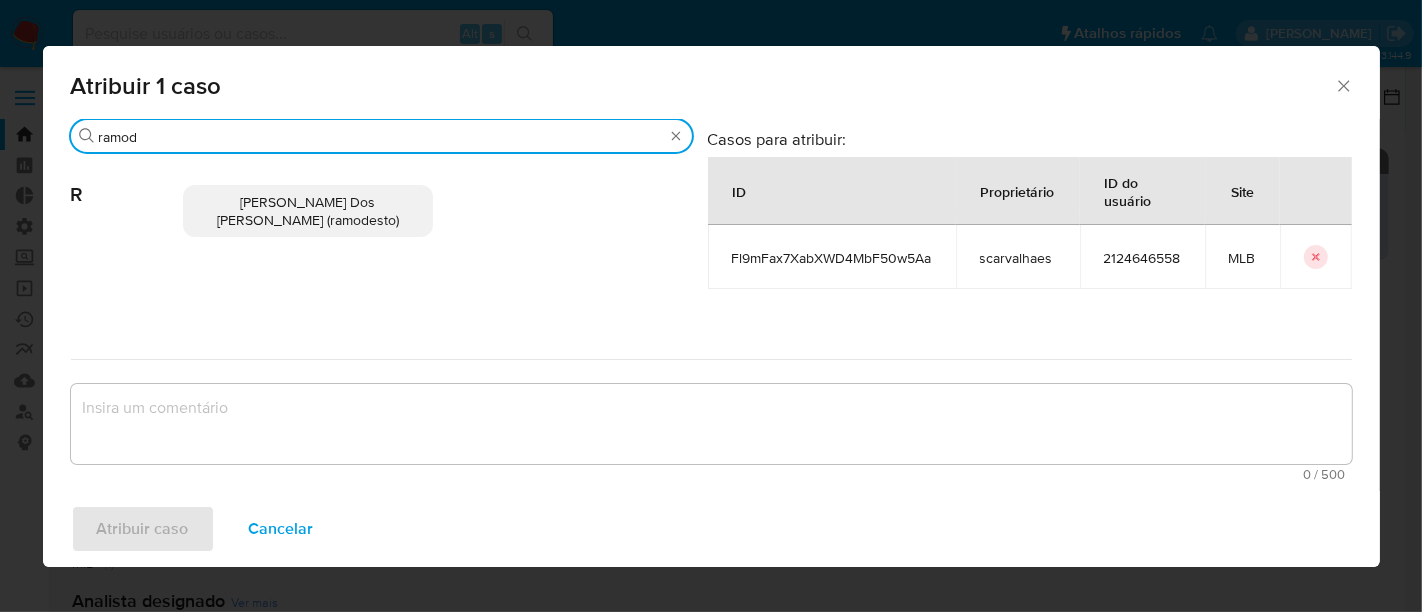 type on "ramod" 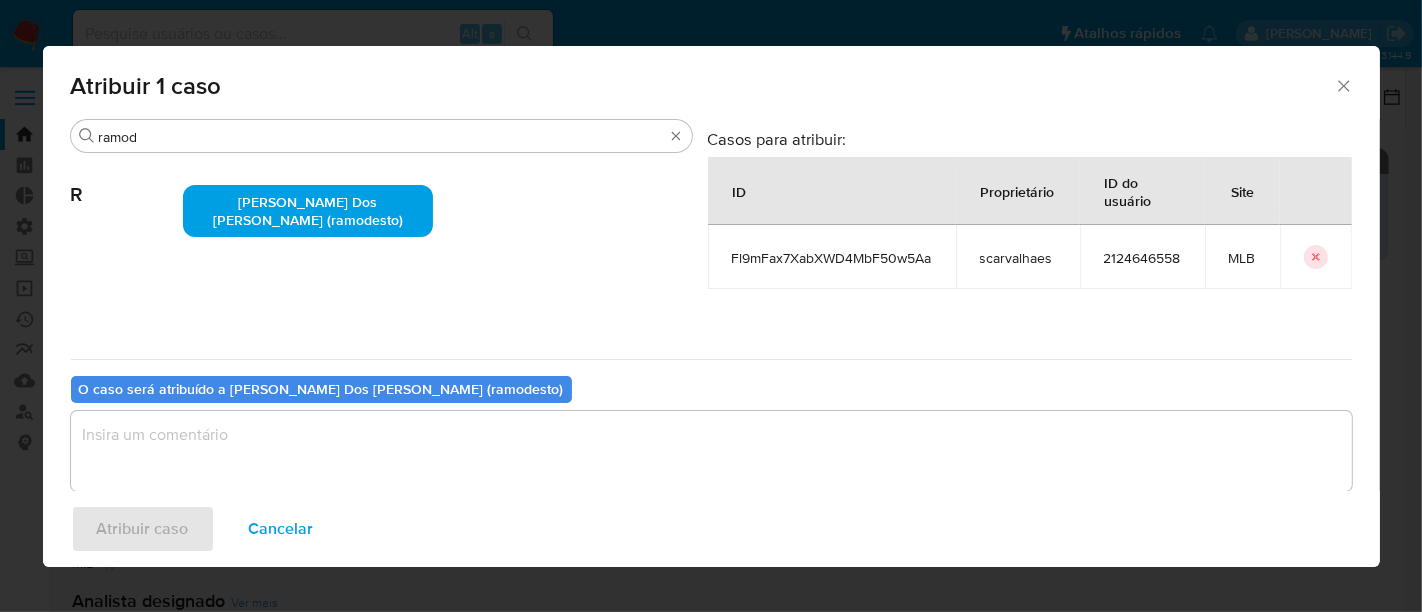 click at bounding box center (711, 451) 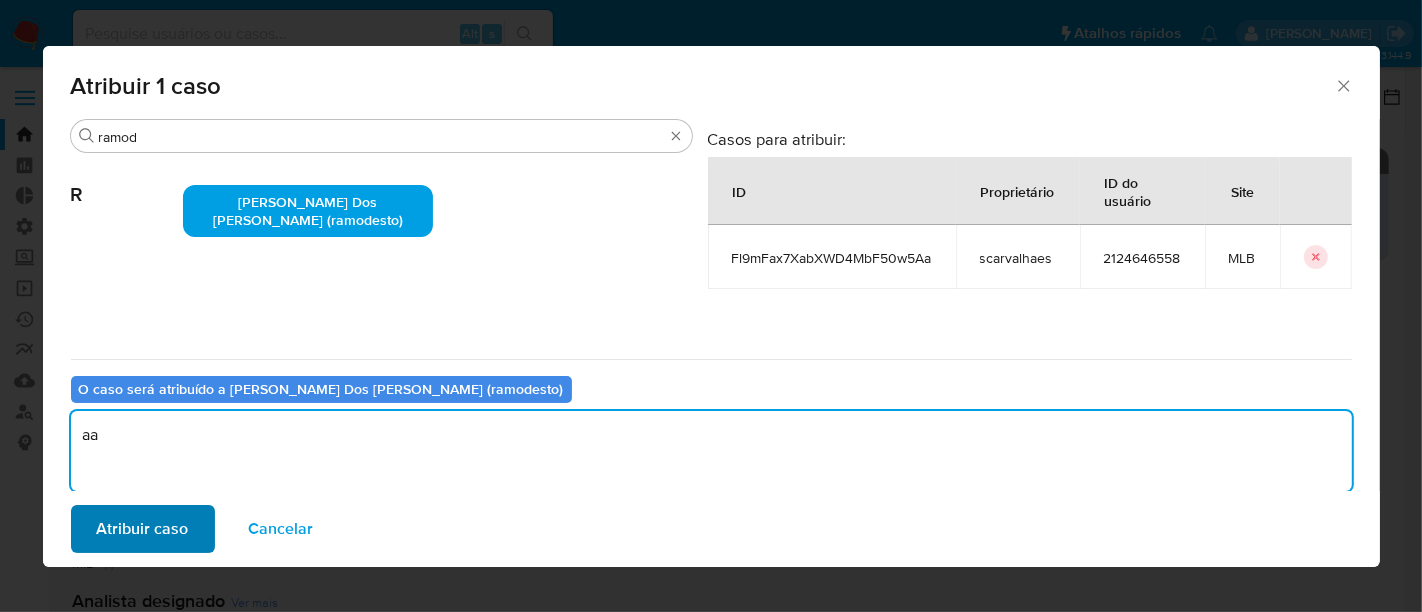 type on "aa" 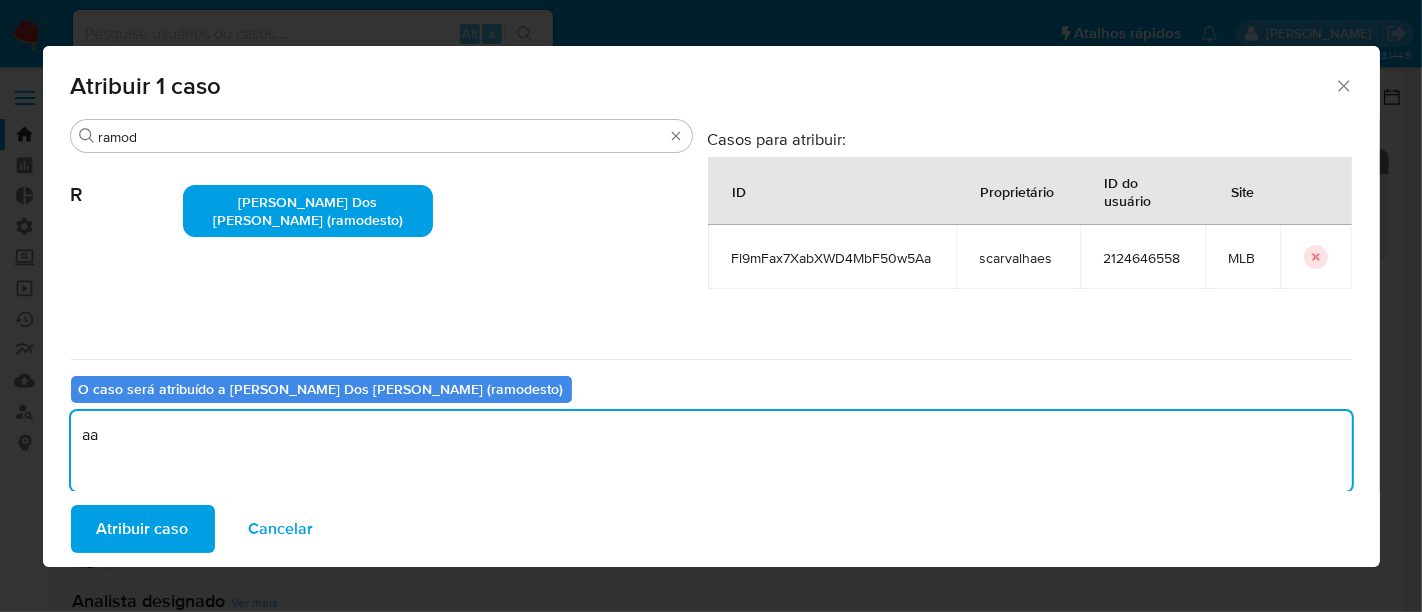 click on "Atribuir caso" at bounding box center (143, 529) 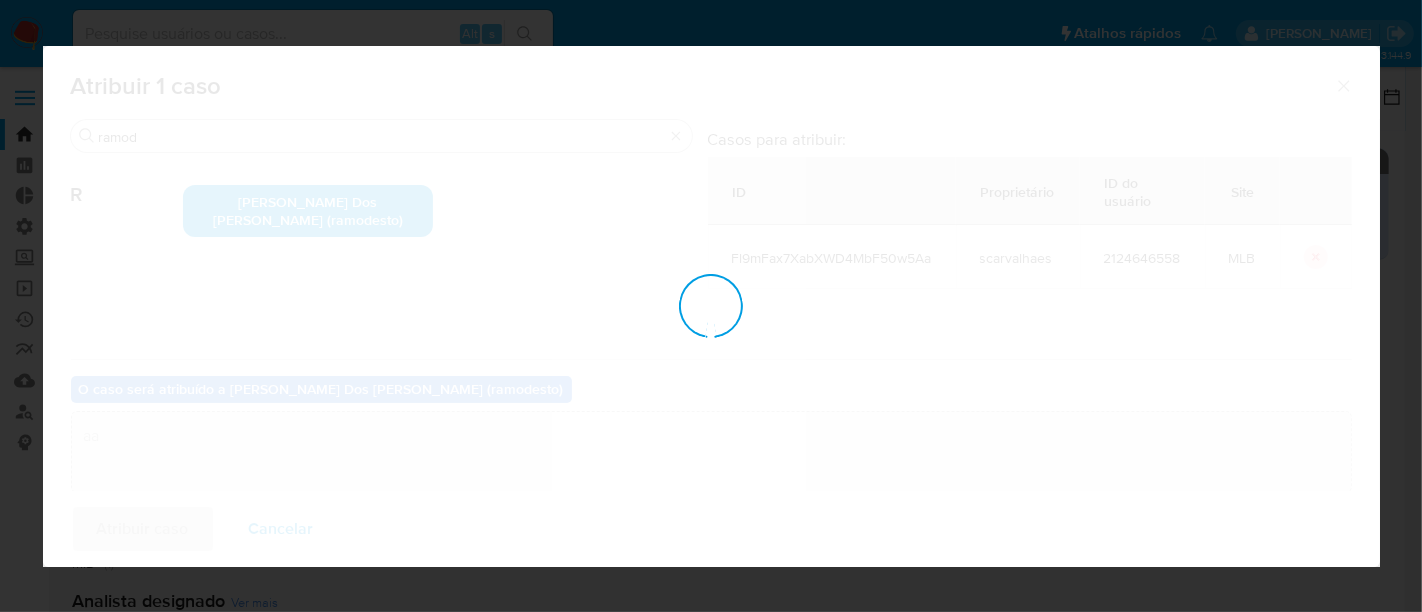 type 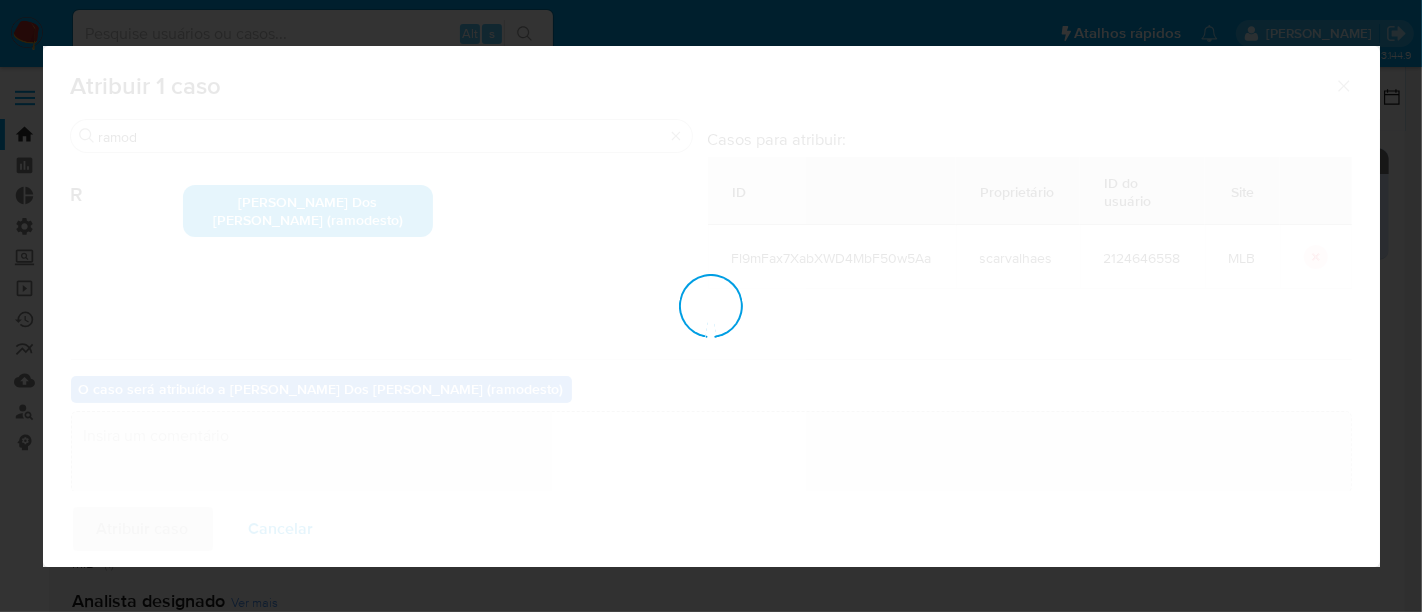 checkbox on "false" 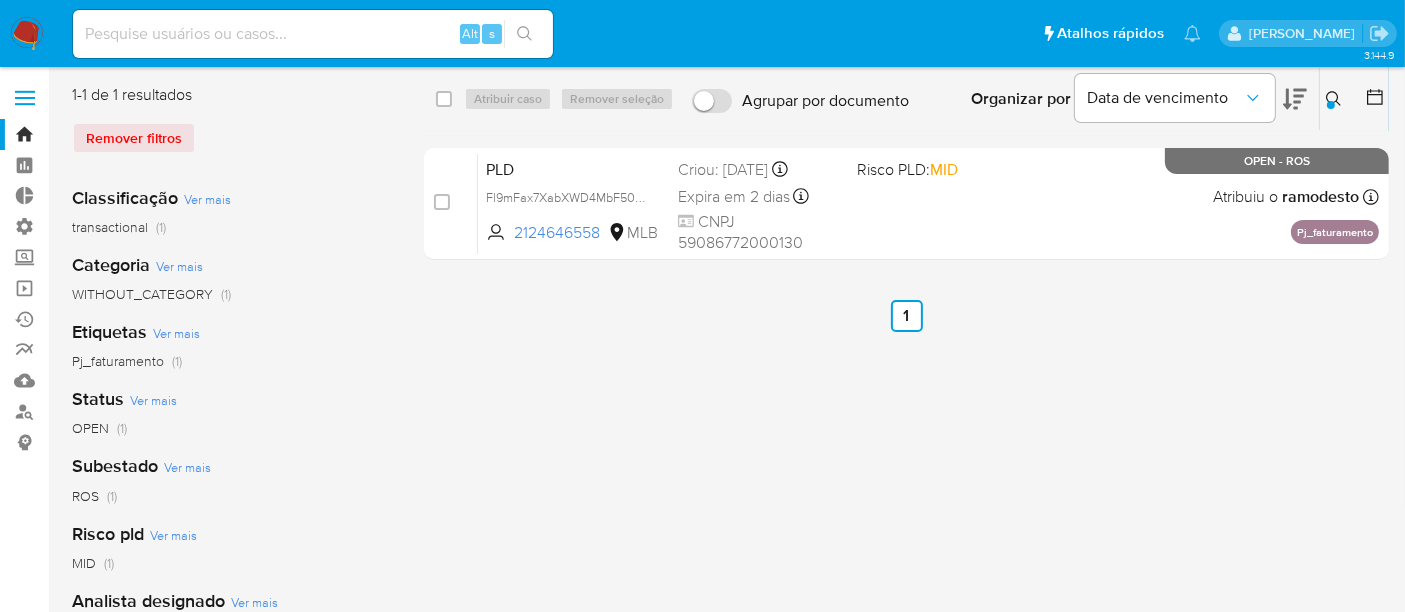 click at bounding box center (313, 34) 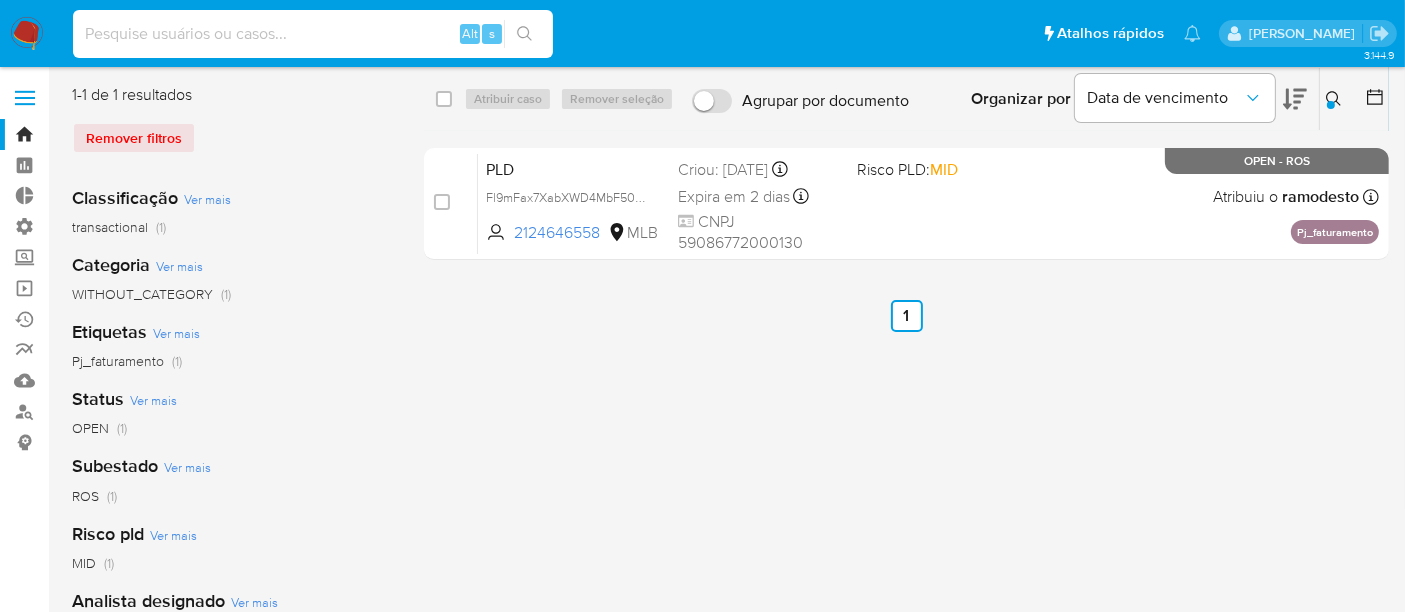 paste on "hTLHfjUR92Df2PMlofHWeDFj" 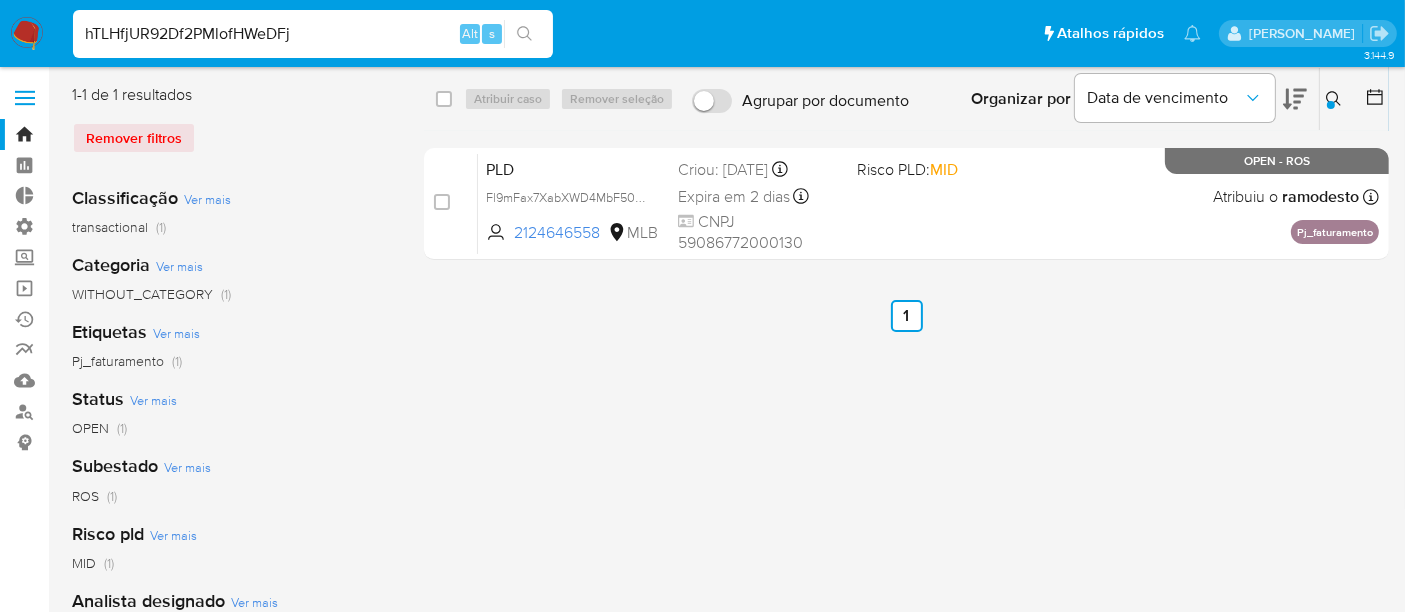 type on "hTLHfjUR92Df2PMlofHWeDFj" 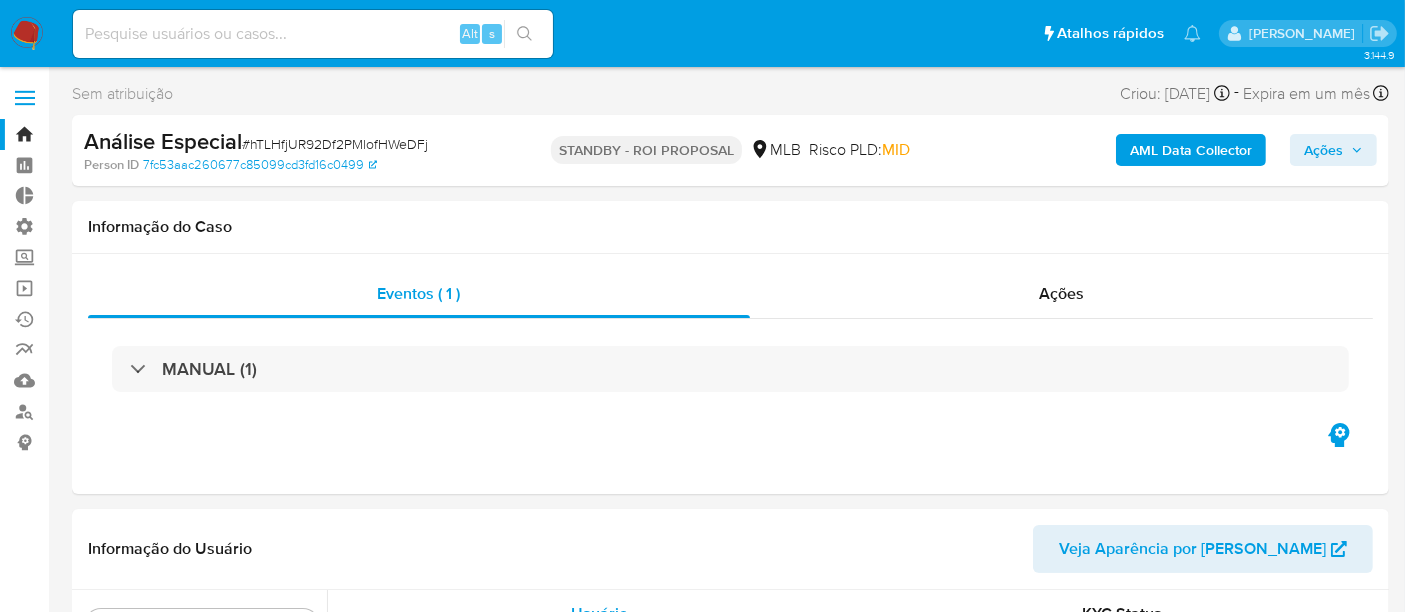 scroll, scrollTop: 844, scrollLeft: 0, axis: vertical 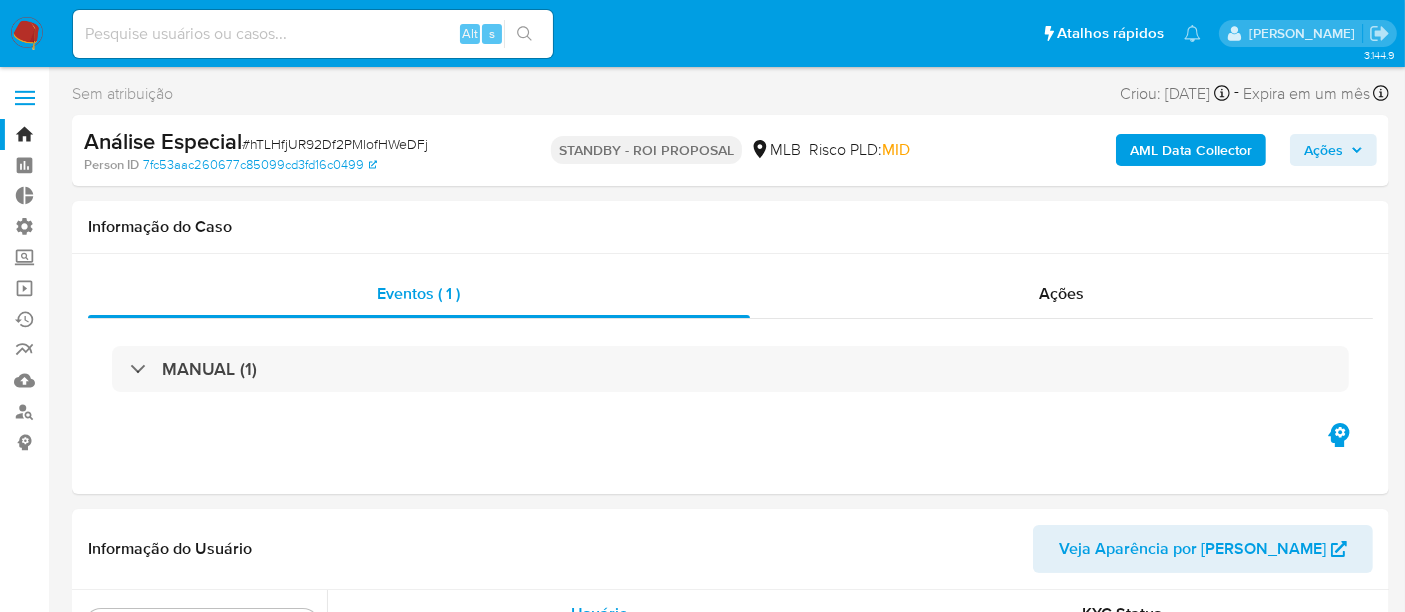 select on "10" 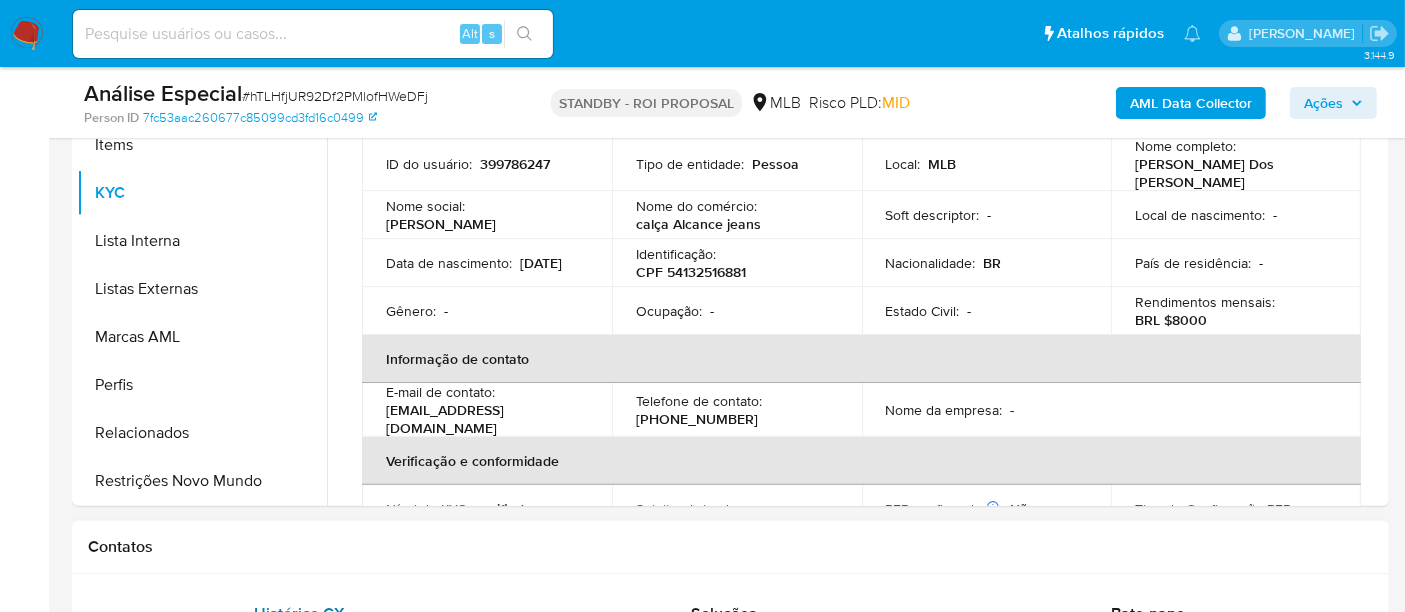 scroll, scrollTop: 666, scrollLeft: 0, axis: vertical 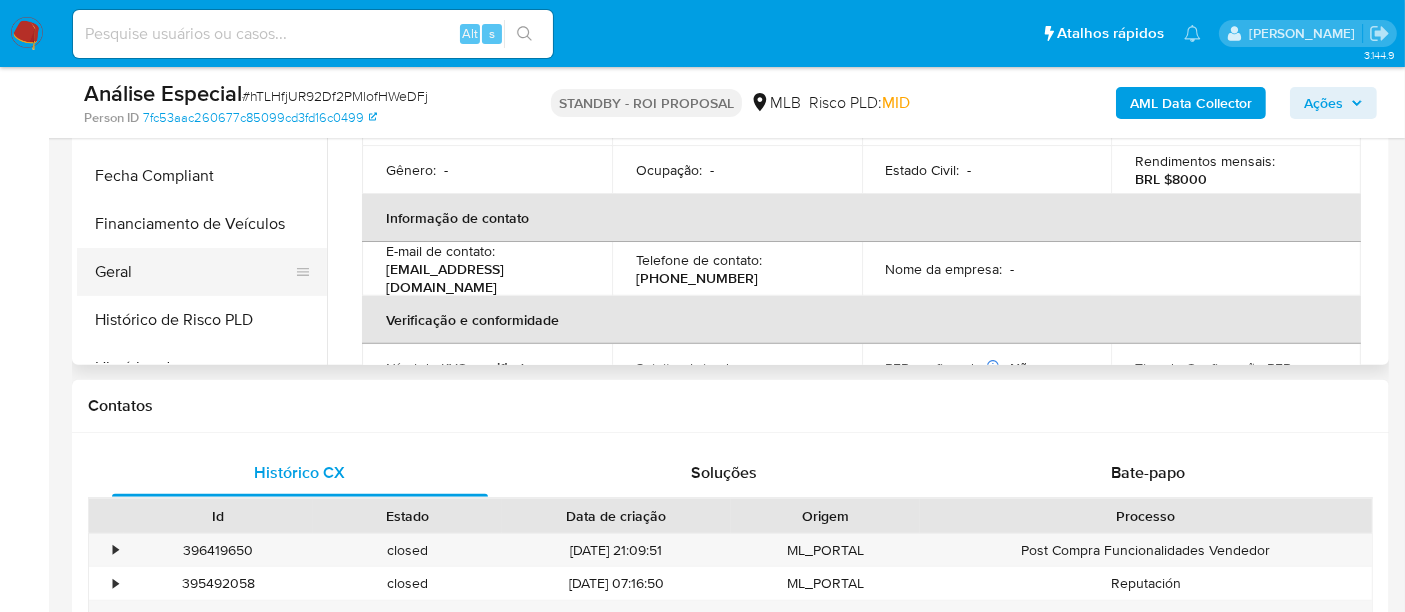 click on "Geral" at bounding box center (194, 272) 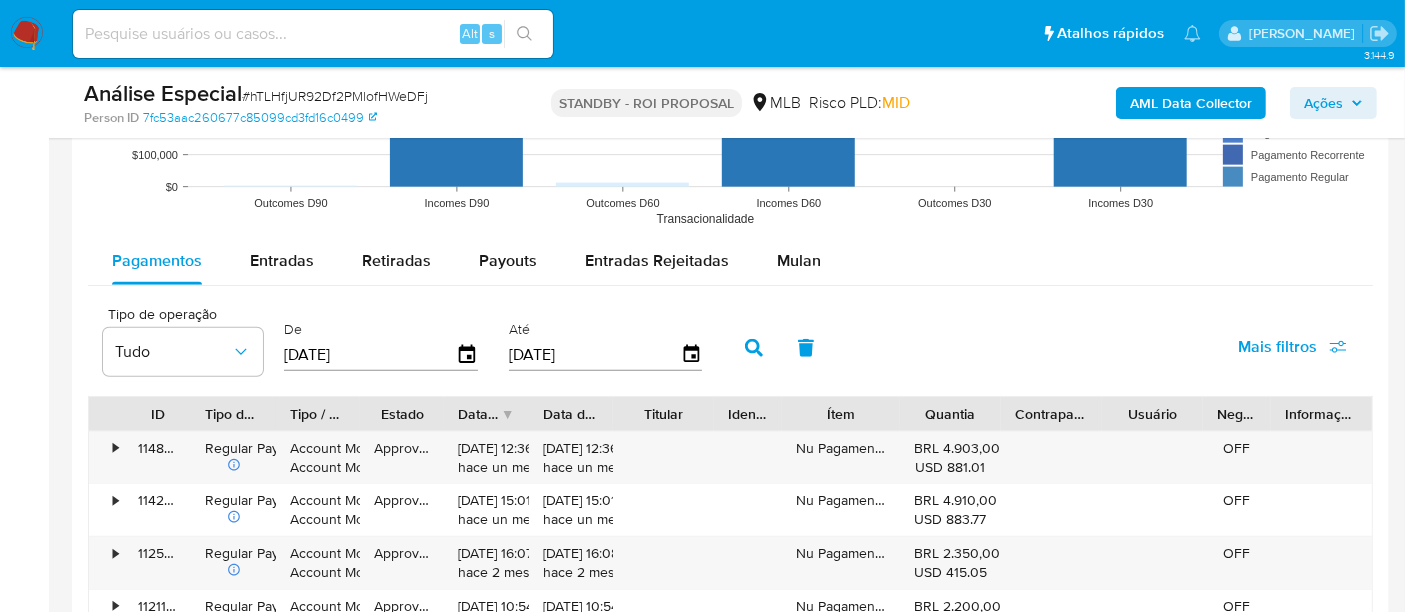 scroll, scrollTop: 2222, scrollLeft: 0, axis: vertical 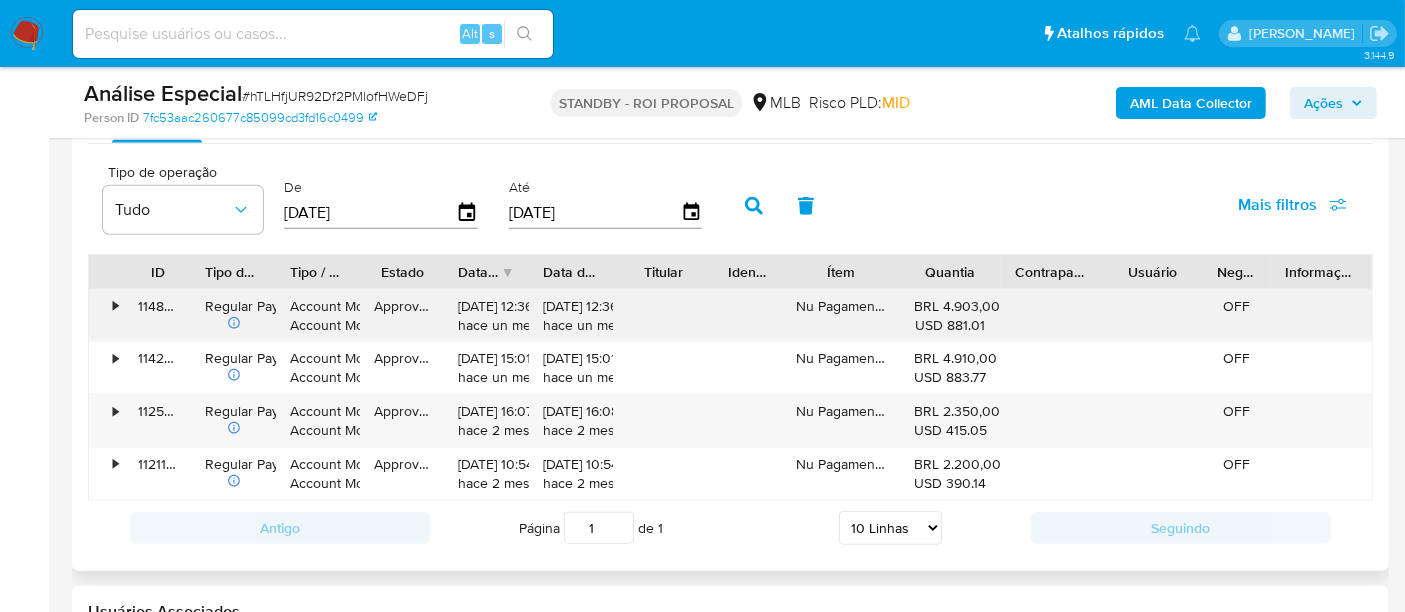 click on "•" at bounding box center (106, 316) 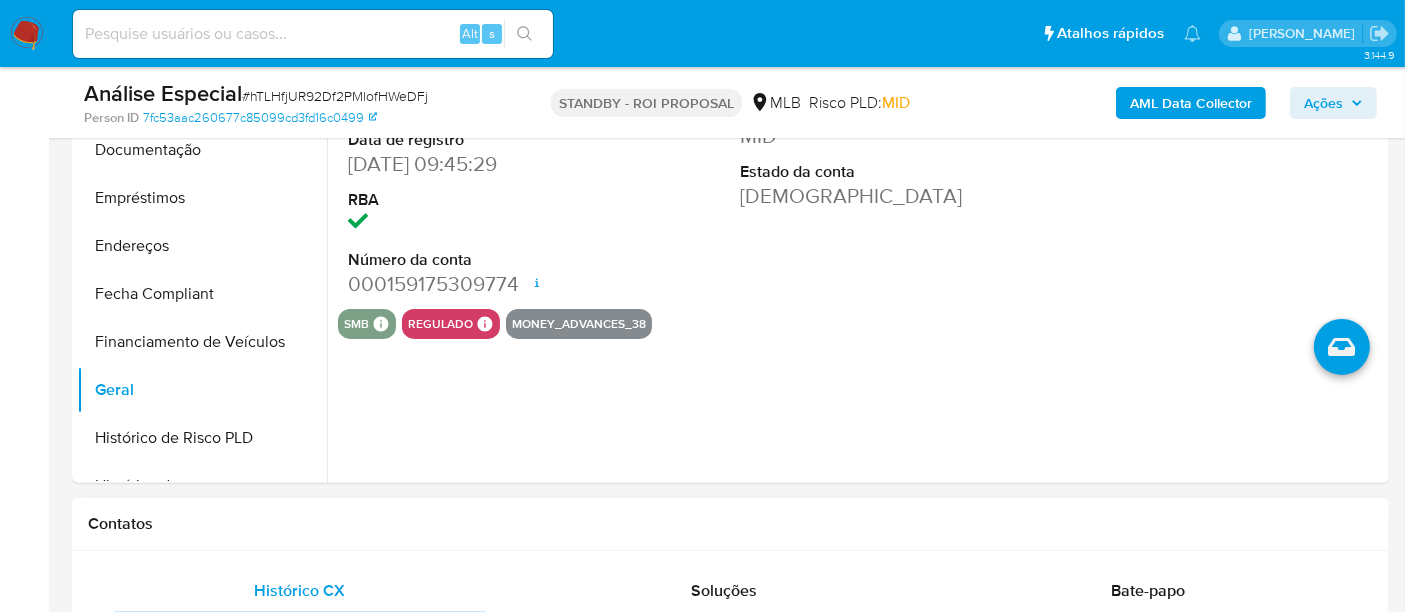 scroll, scrollTop: 333, scrollLeft: 0, axis: vertical 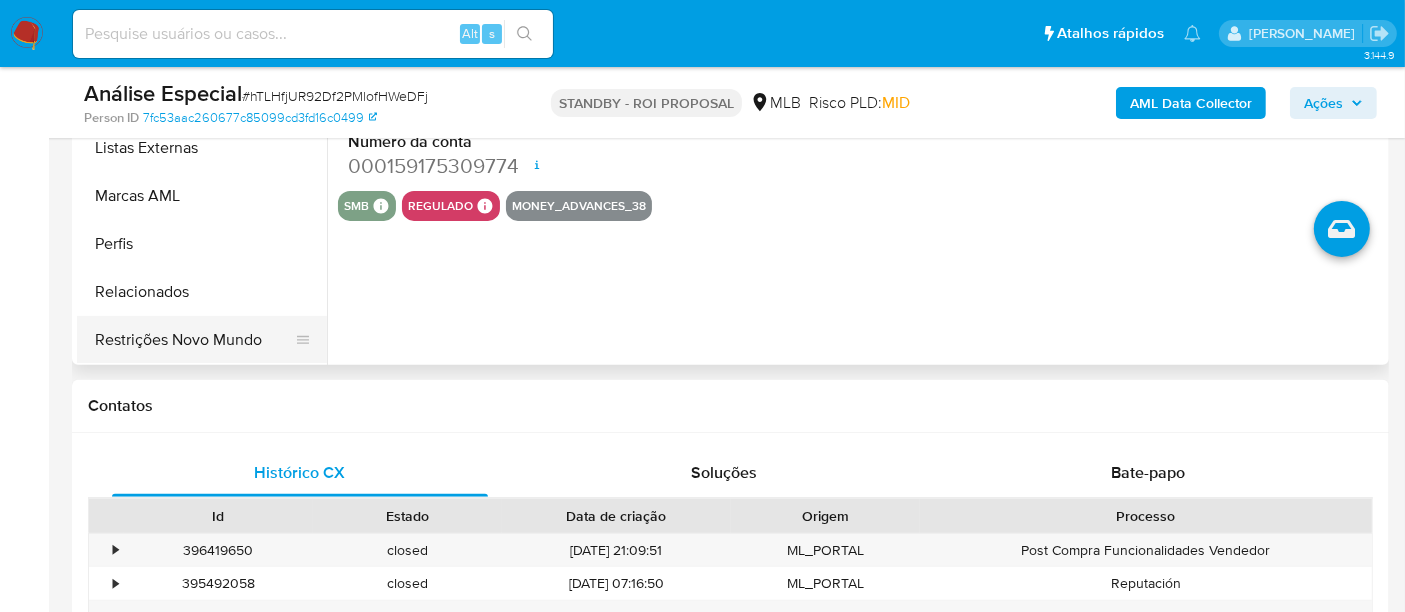 click on "Restrições Novo Mundo" at bounding box center [194, 340] 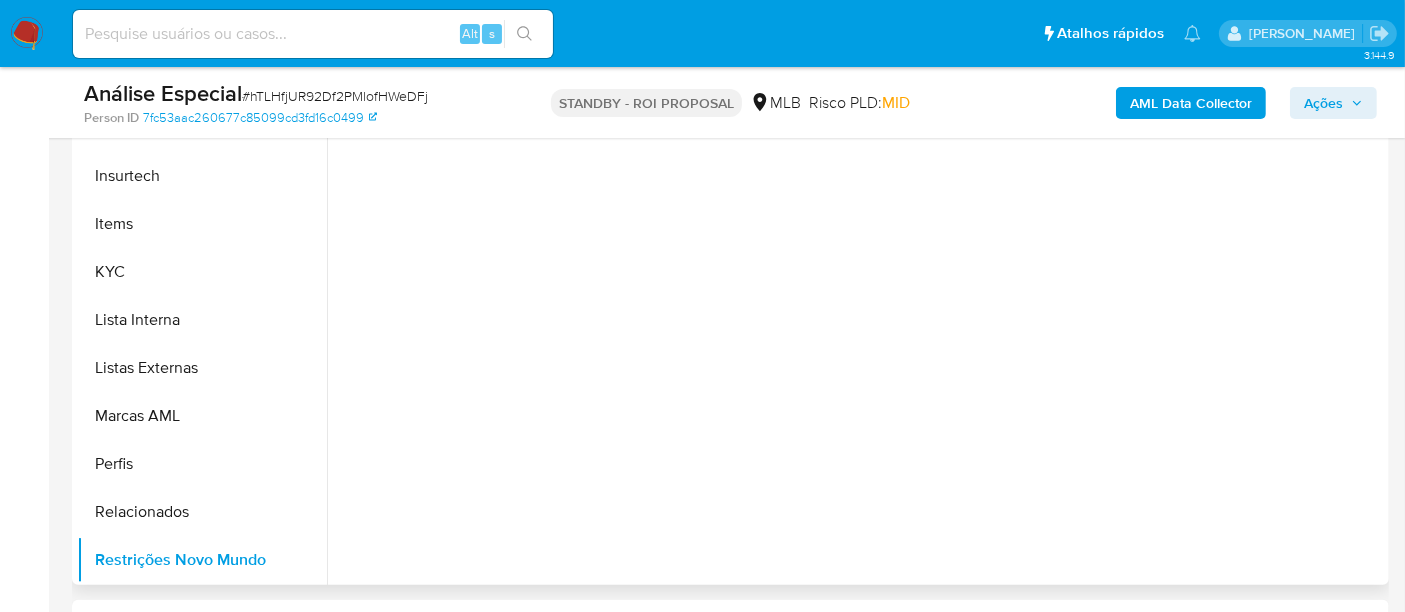 scroll, scrollTop: 444, scrollLeft: 0, axis: vertical 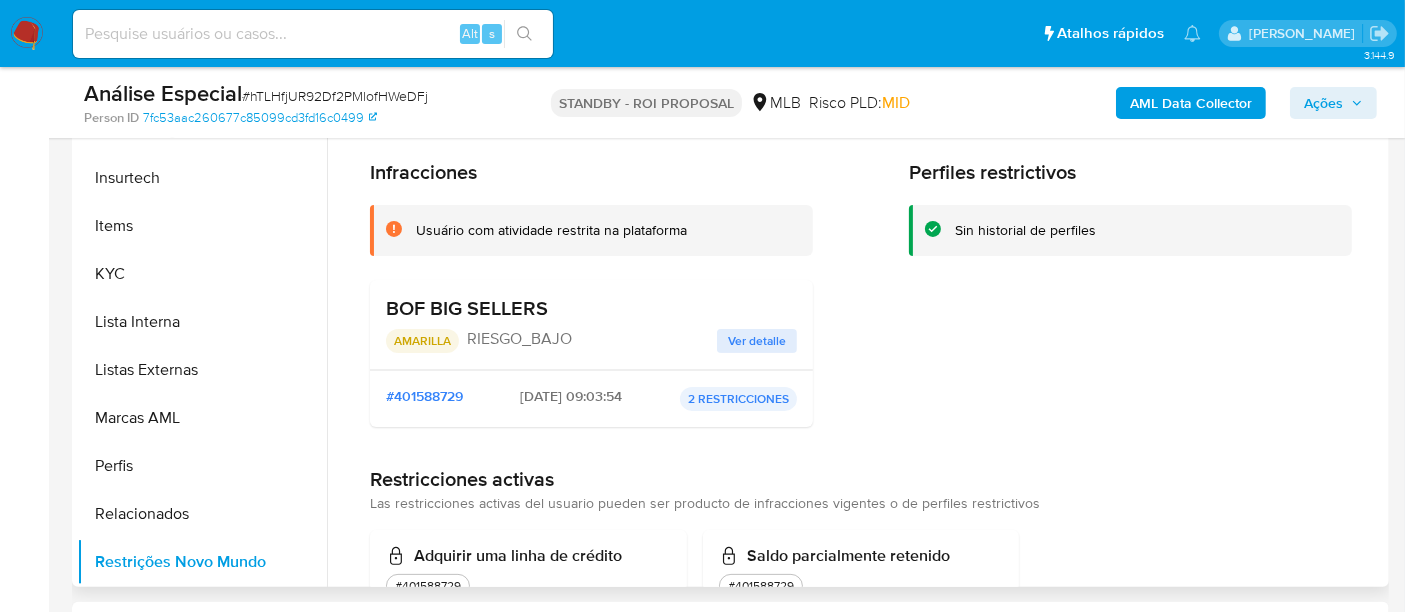 click on "Ver detalle" at bounding box center [757, 341] 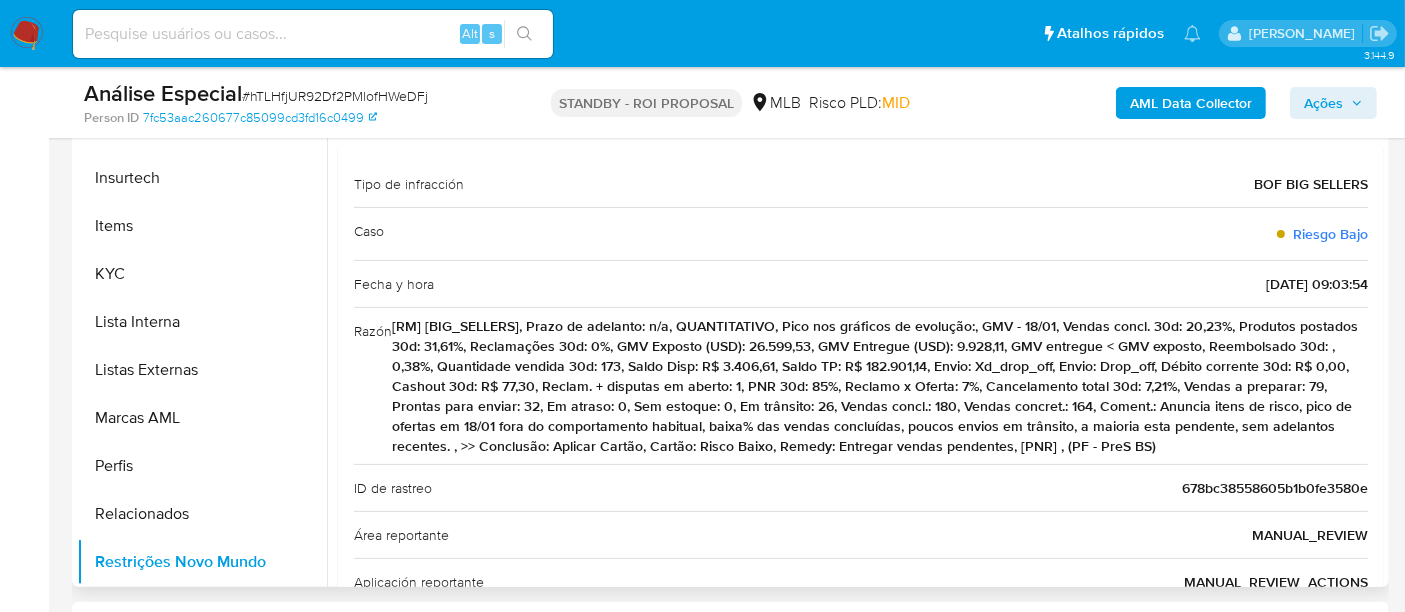 scroll, scrollTop: 0, scrollLeft: 0, axis: both 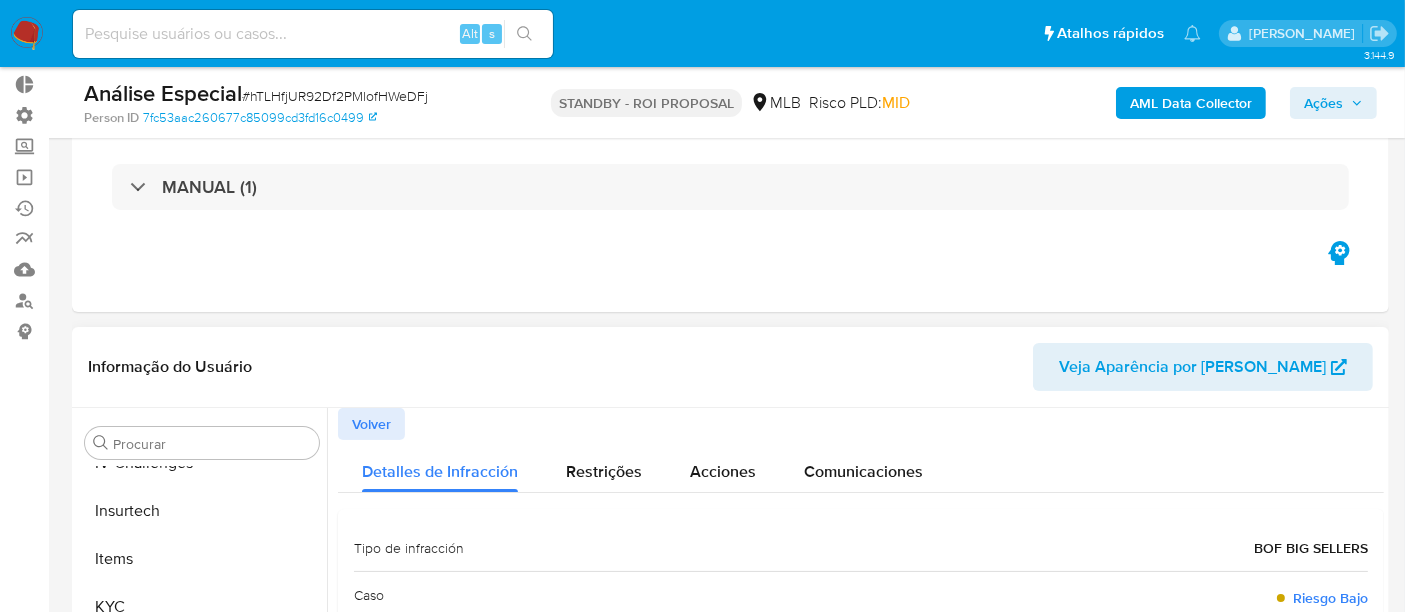 click on "Volver" at bounding box center [371, 424] 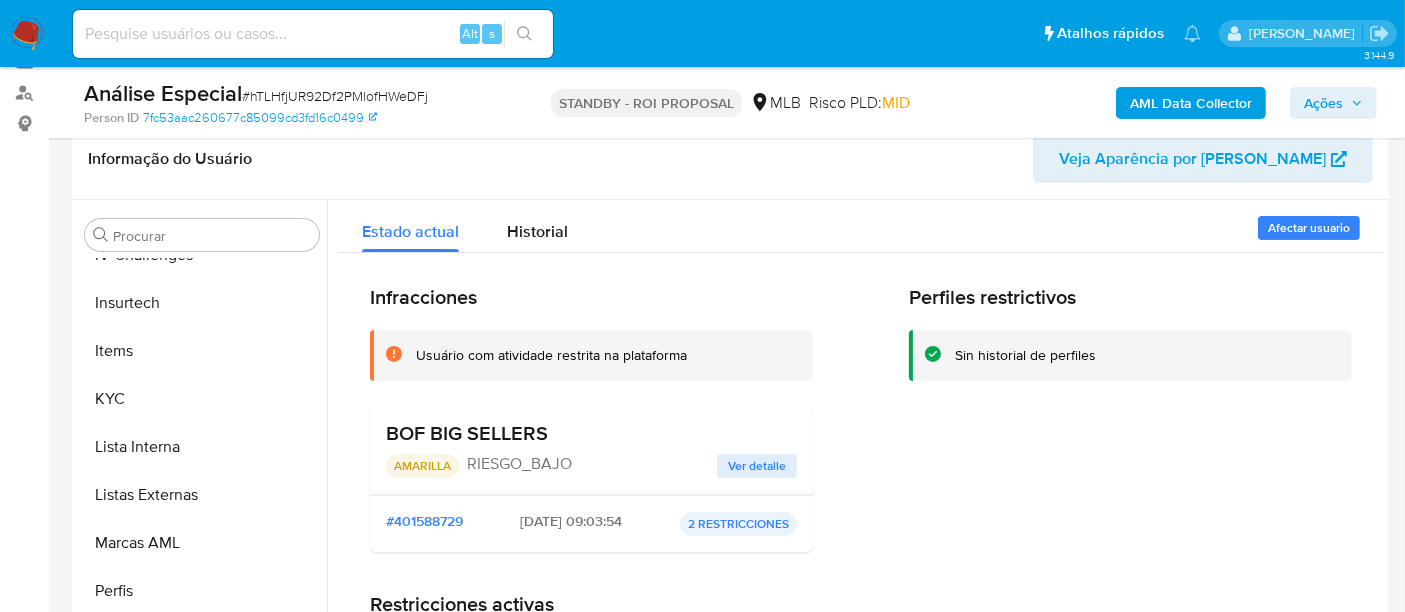 scroll, scrollTop: 333, scrollLeft: 0, axis: vertical 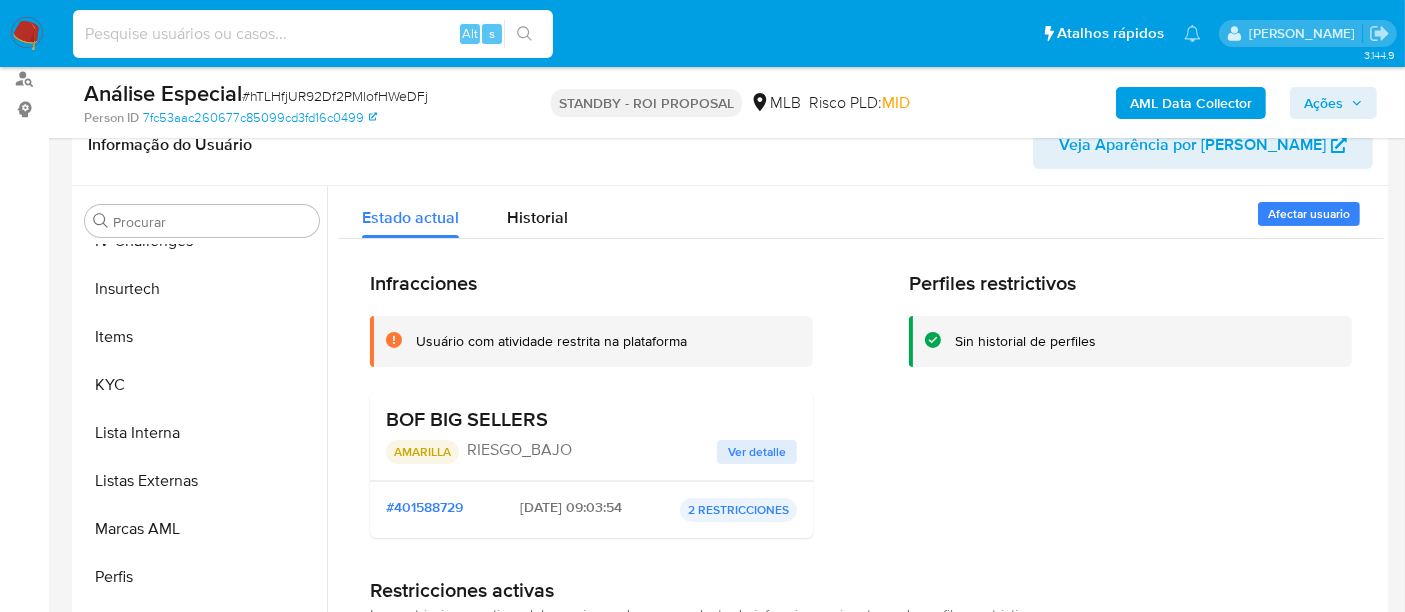 click at bounding box center (313, 34) 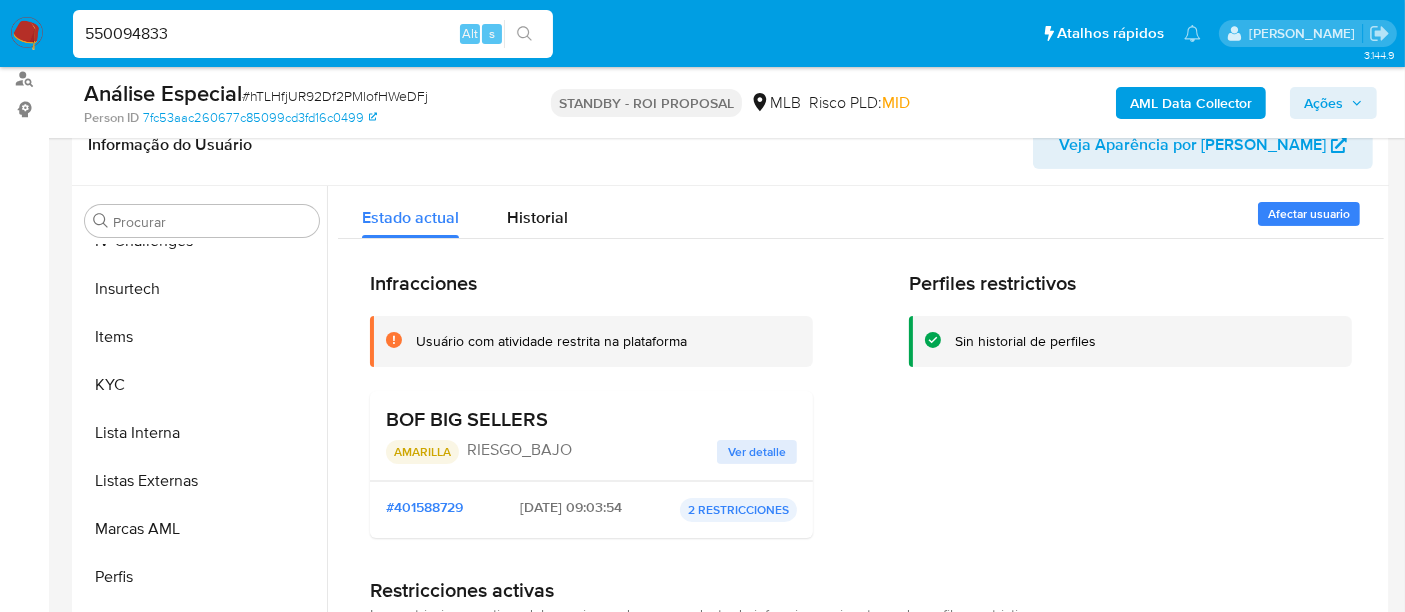 type on "550094833" 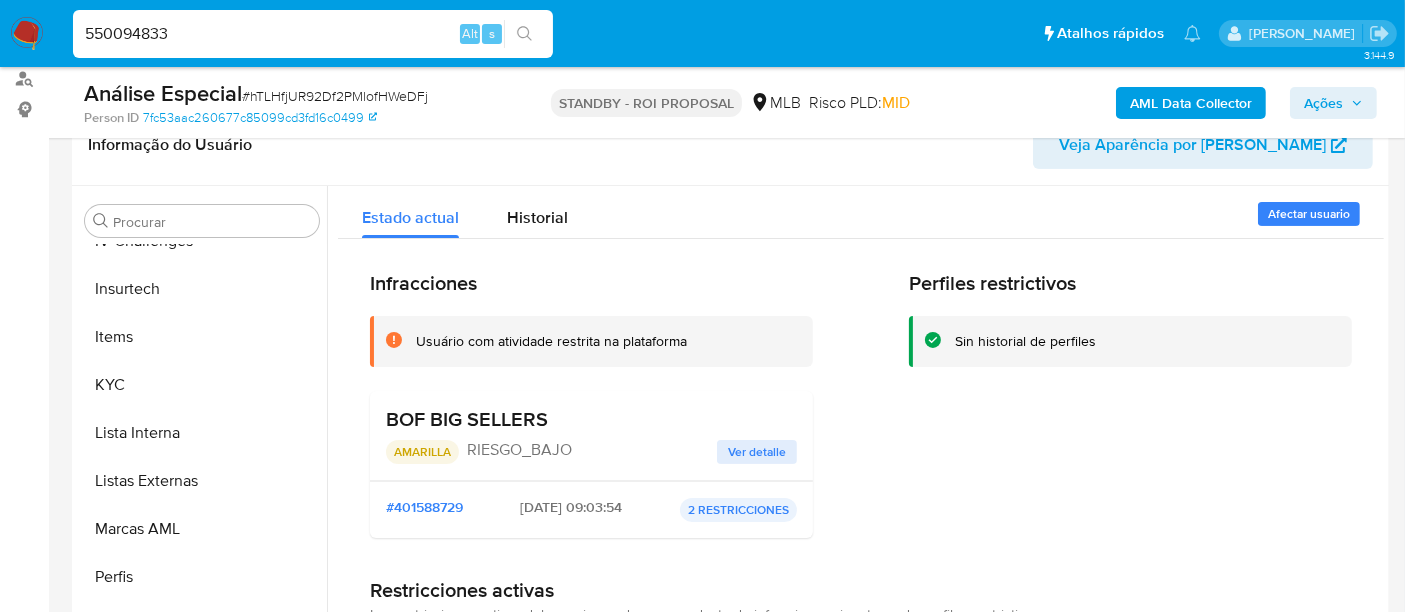 scroll, scrollTop: 0, scrollLeft: 0, axis: both 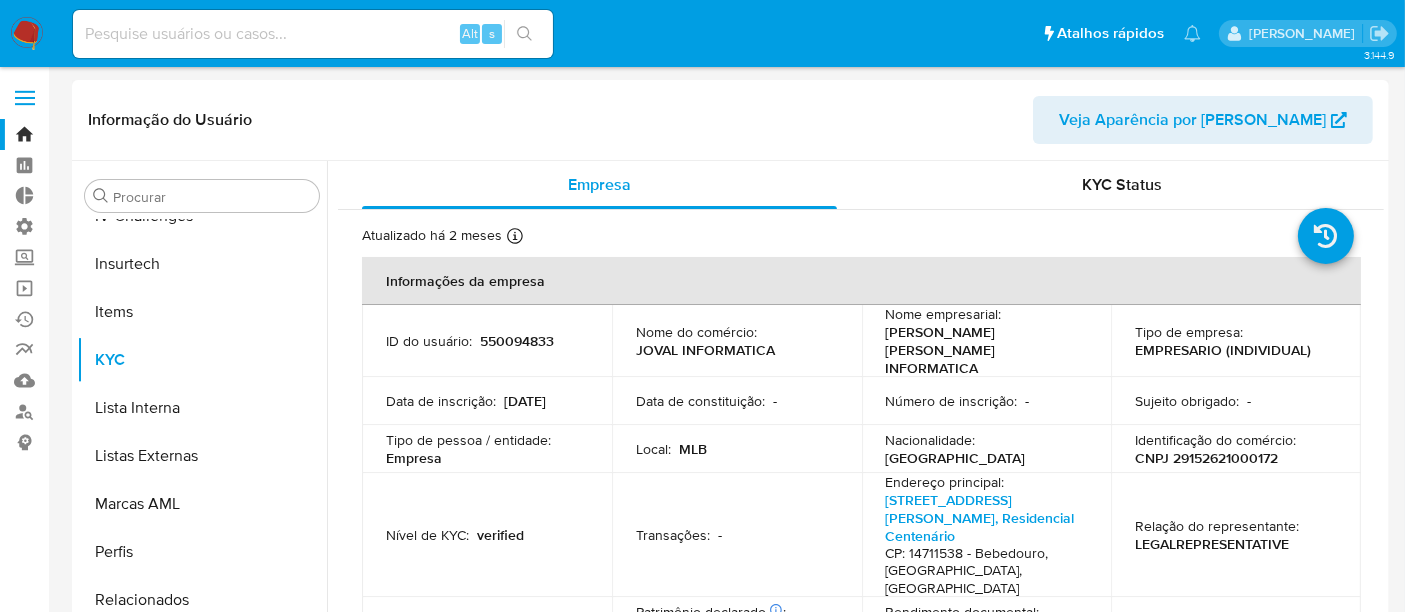 select on "10" 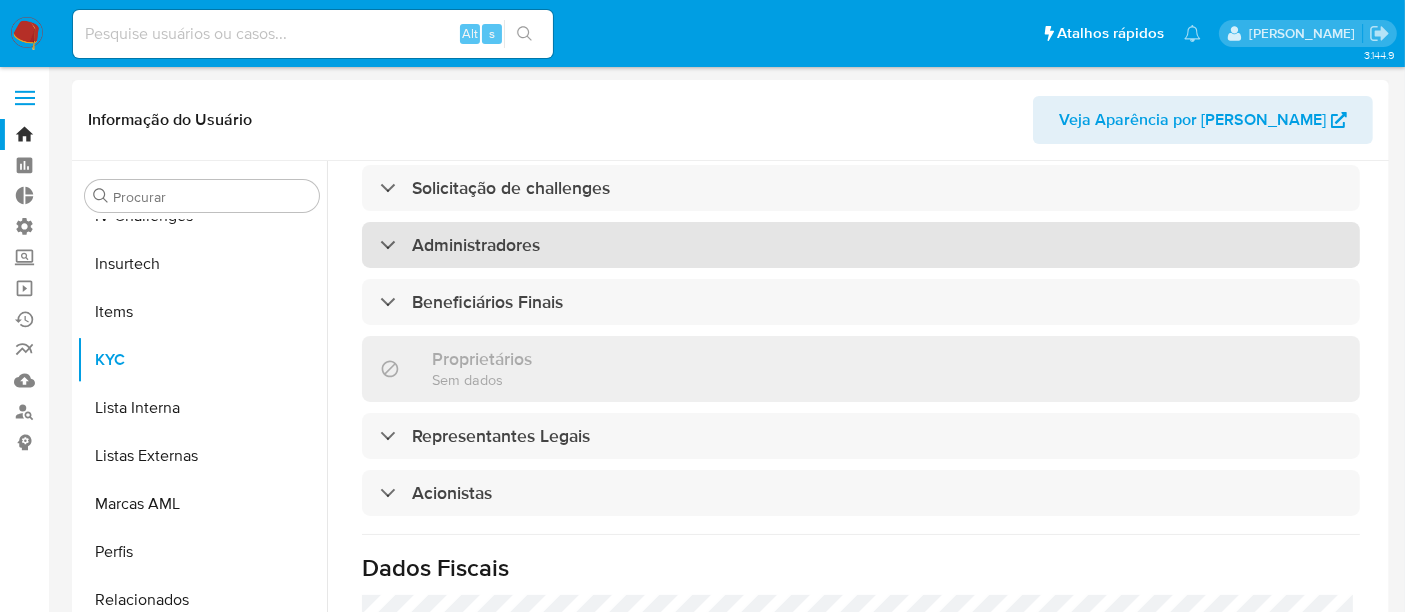 scroll, scrollTop: 1000, scrollLeft: 0, axis: vertical 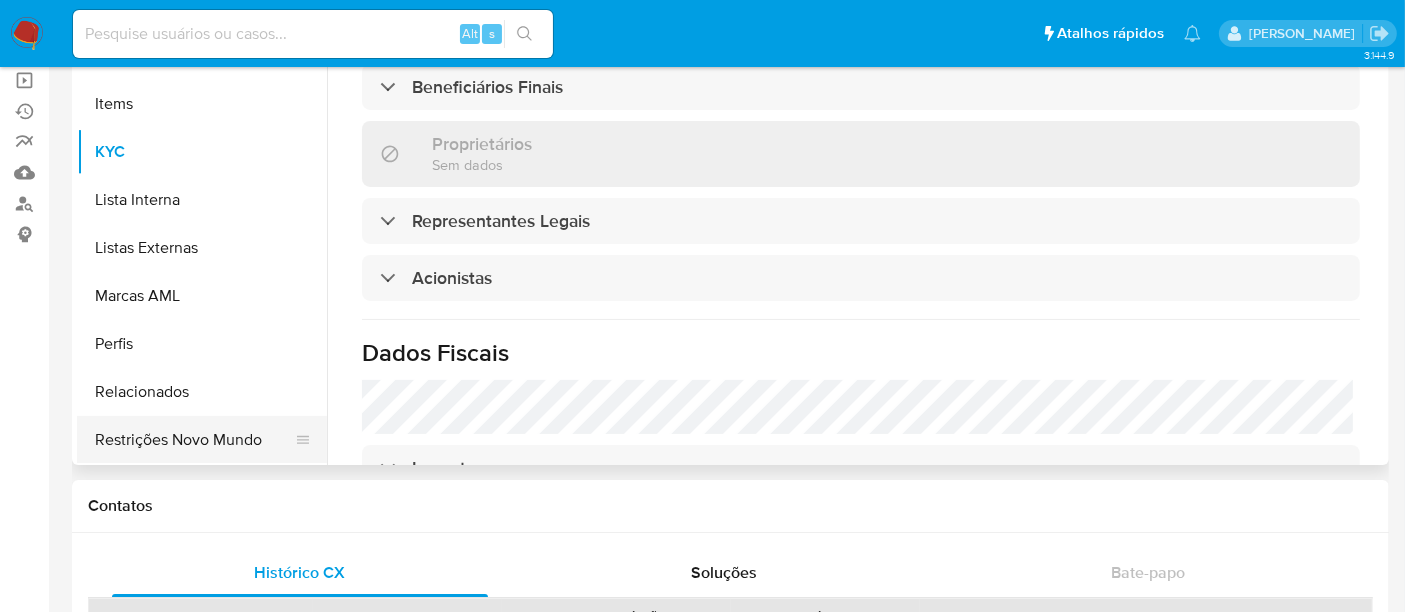 click on "Restrições Novo Mundo" at bounding box center [194, 440] 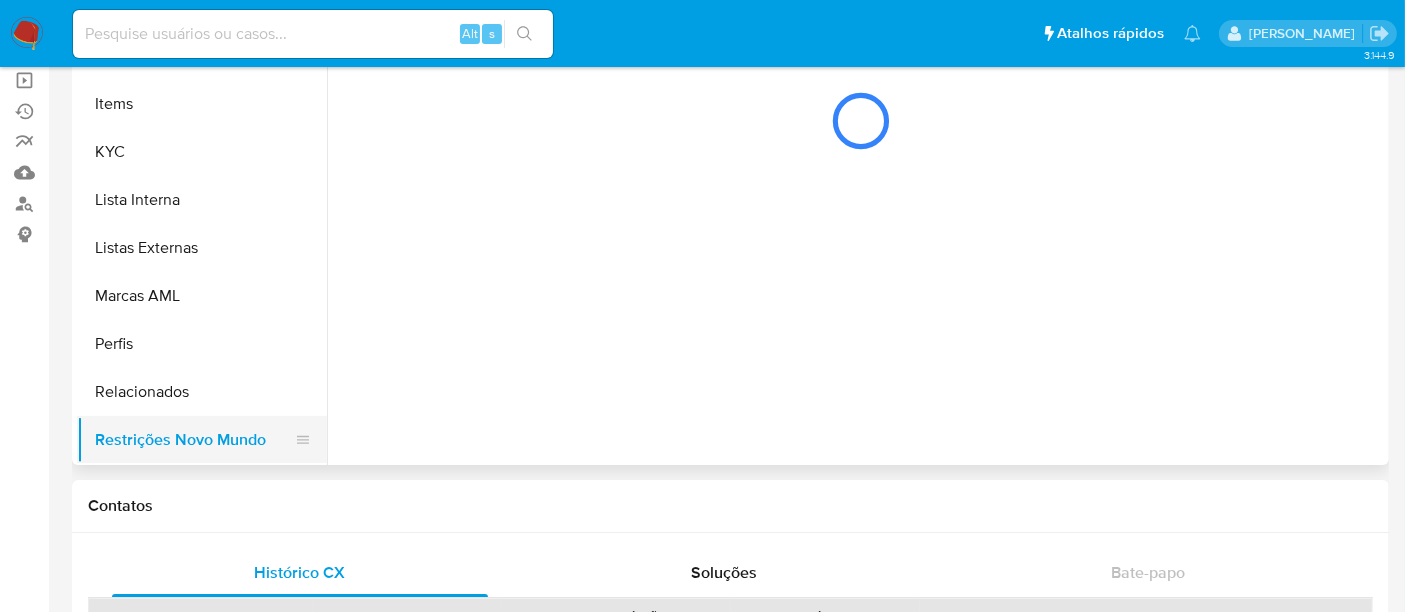 scroll, scrollTop: 0, scrollLeft: 0, axis: both 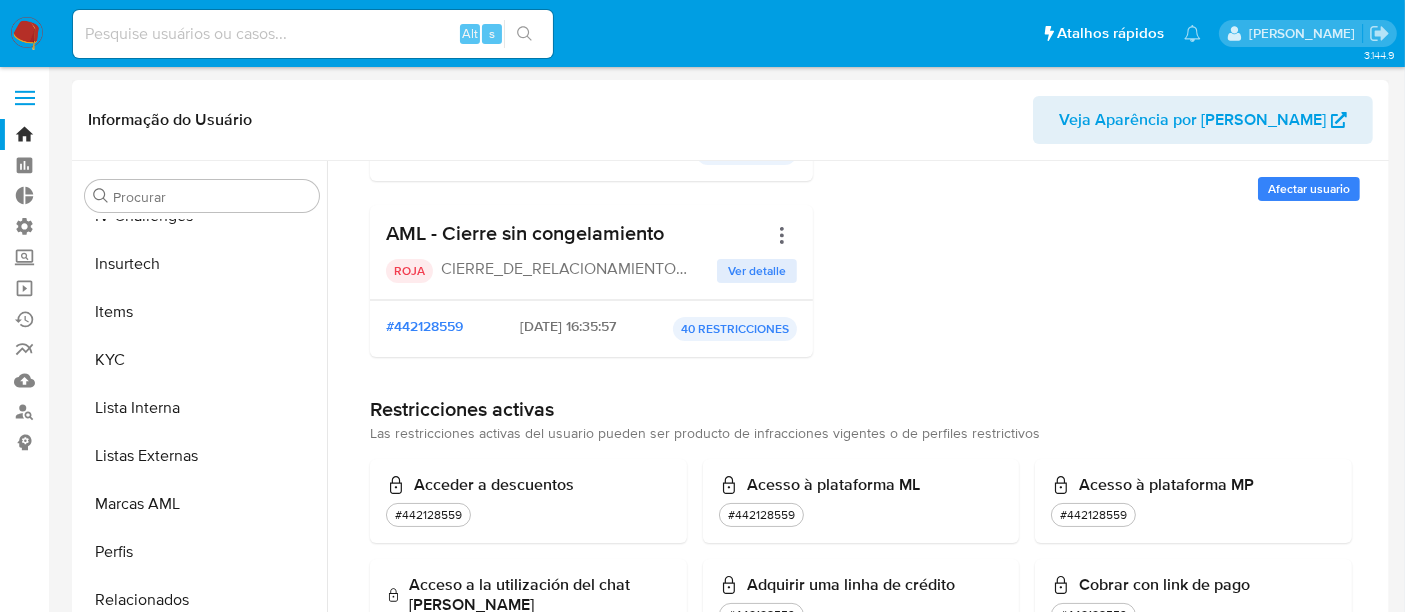 click on "Ver detalle" at bounding box center [757, 271] 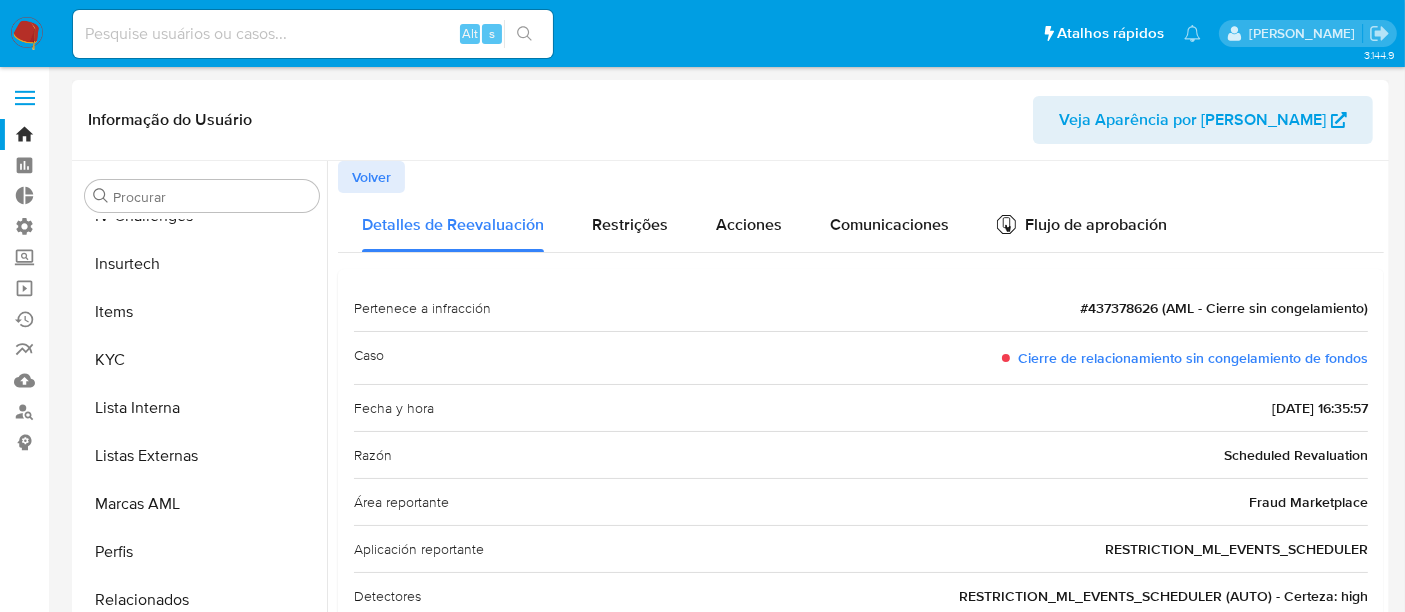 scroll, scrollTop: 80, scrollLeft: 0, axis: vertical 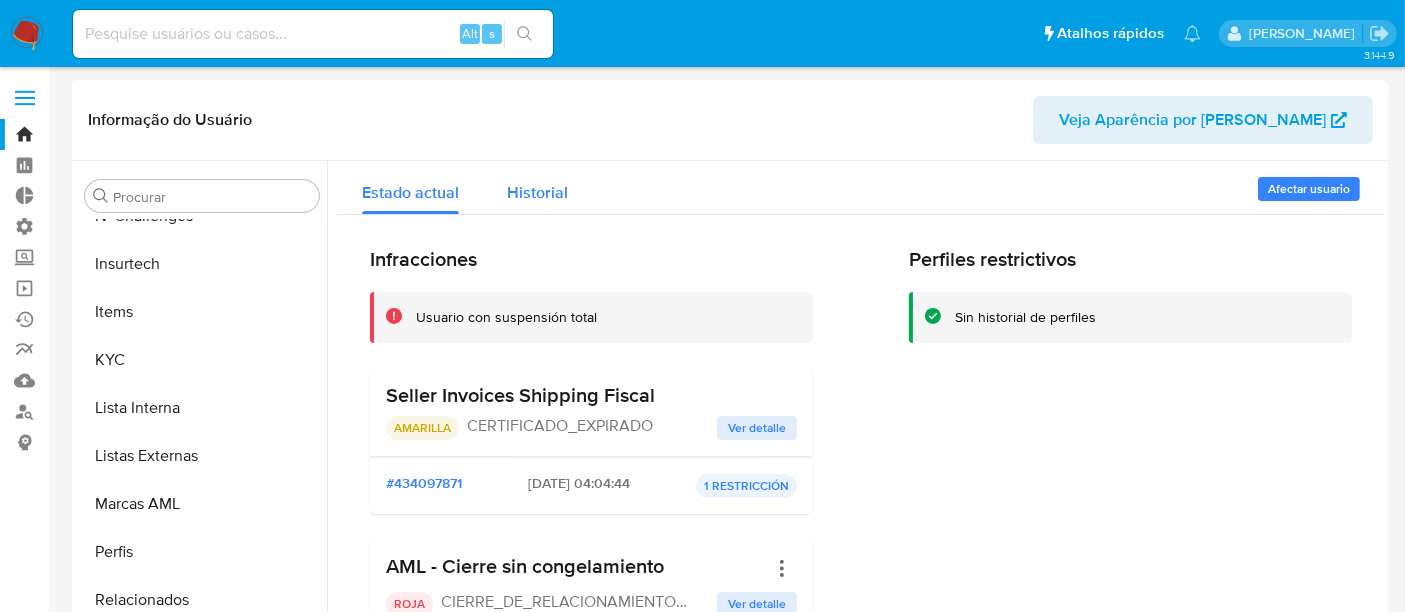 click on "Historial" at bounding box center [537, 192] 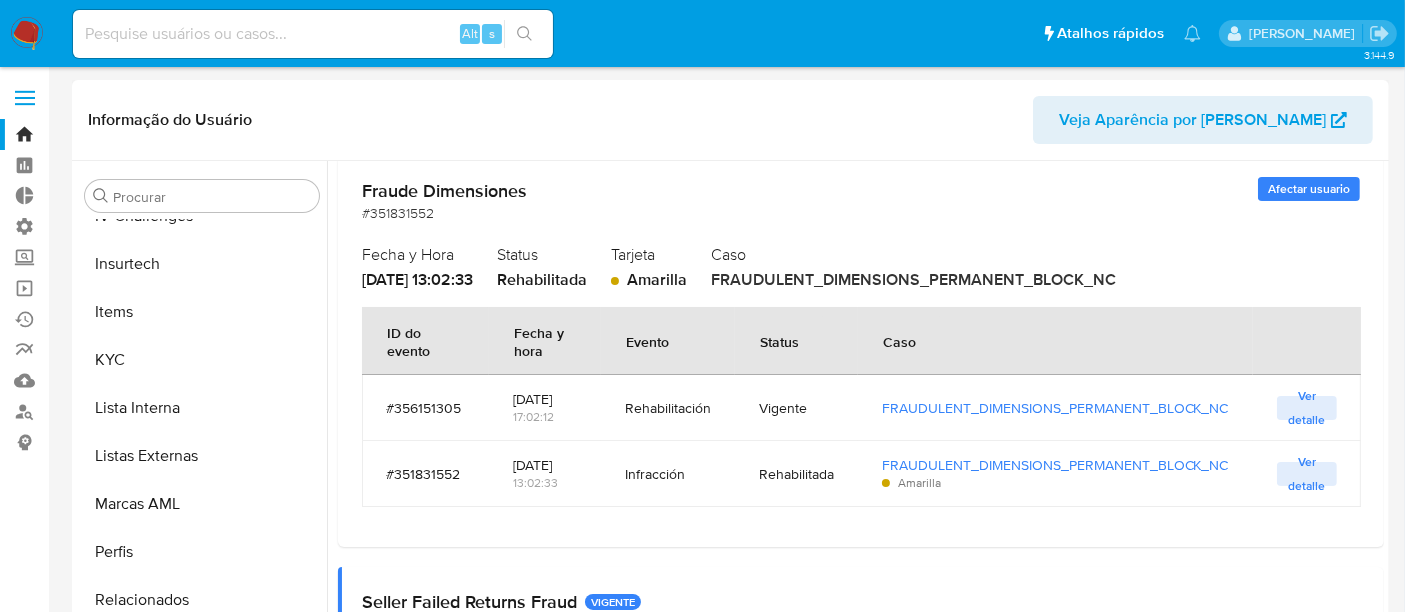 scroll, scrollTop: 2777, scrollLeft: 0, axis: vertical 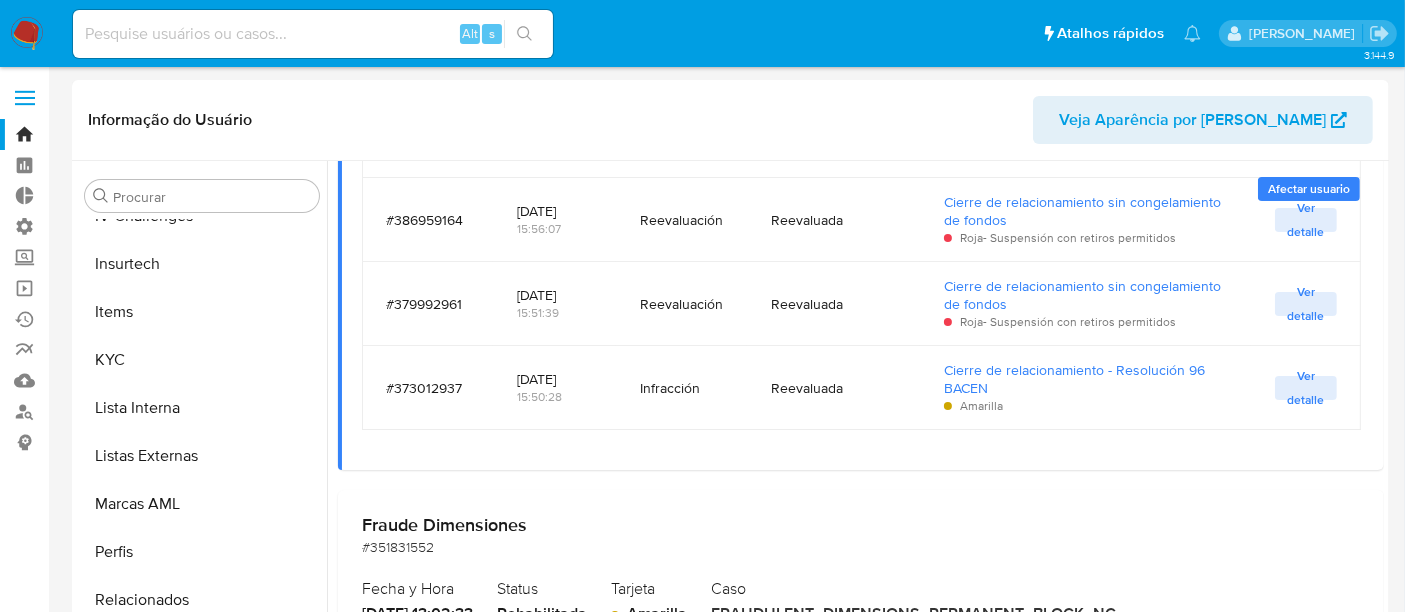 click at bounding box center [313, 34] 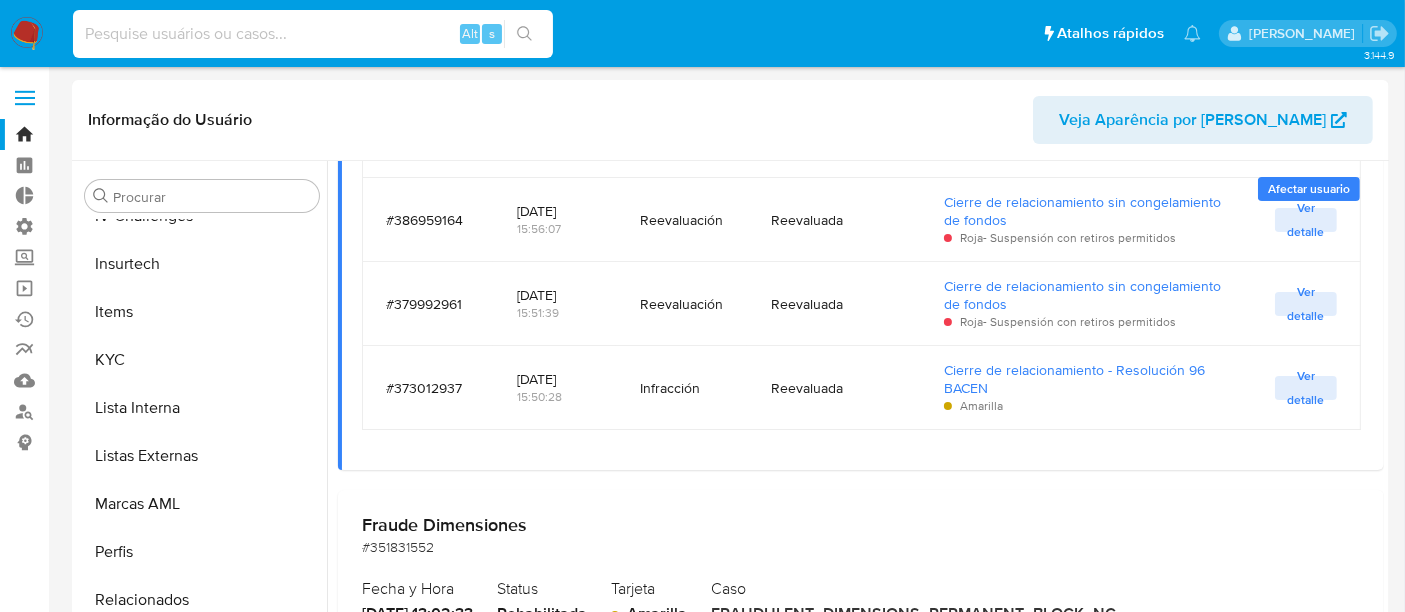 paste on "593588488" 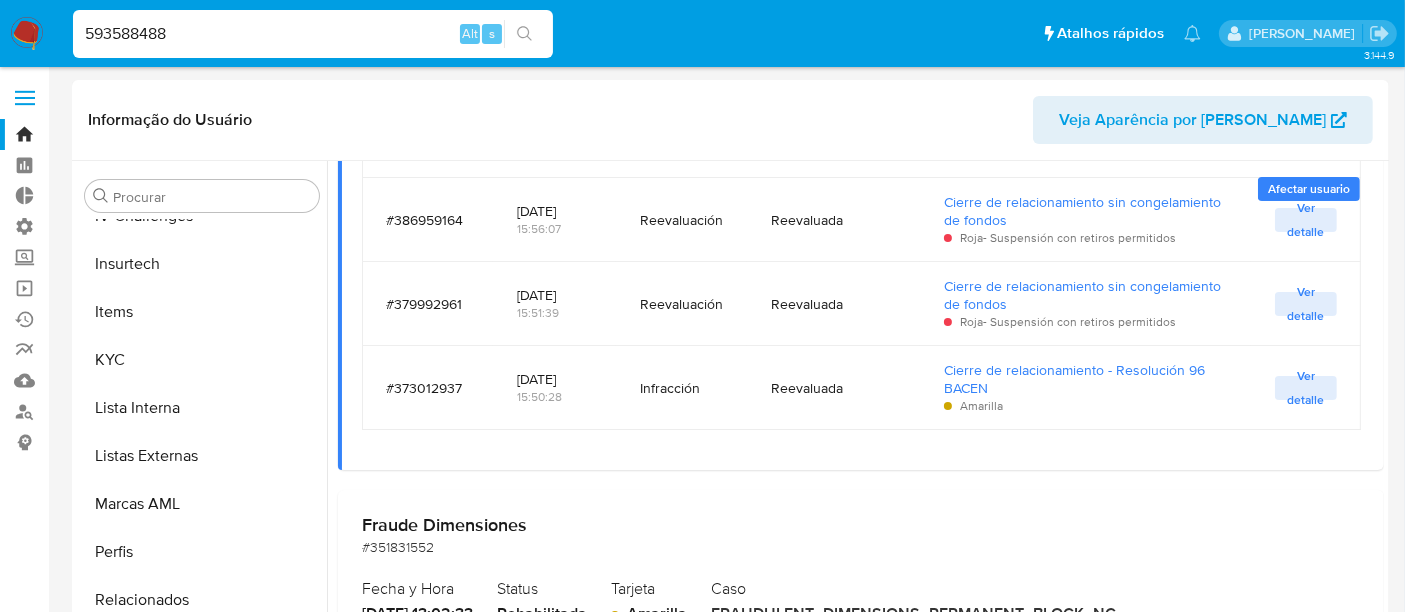 type on "593588488" 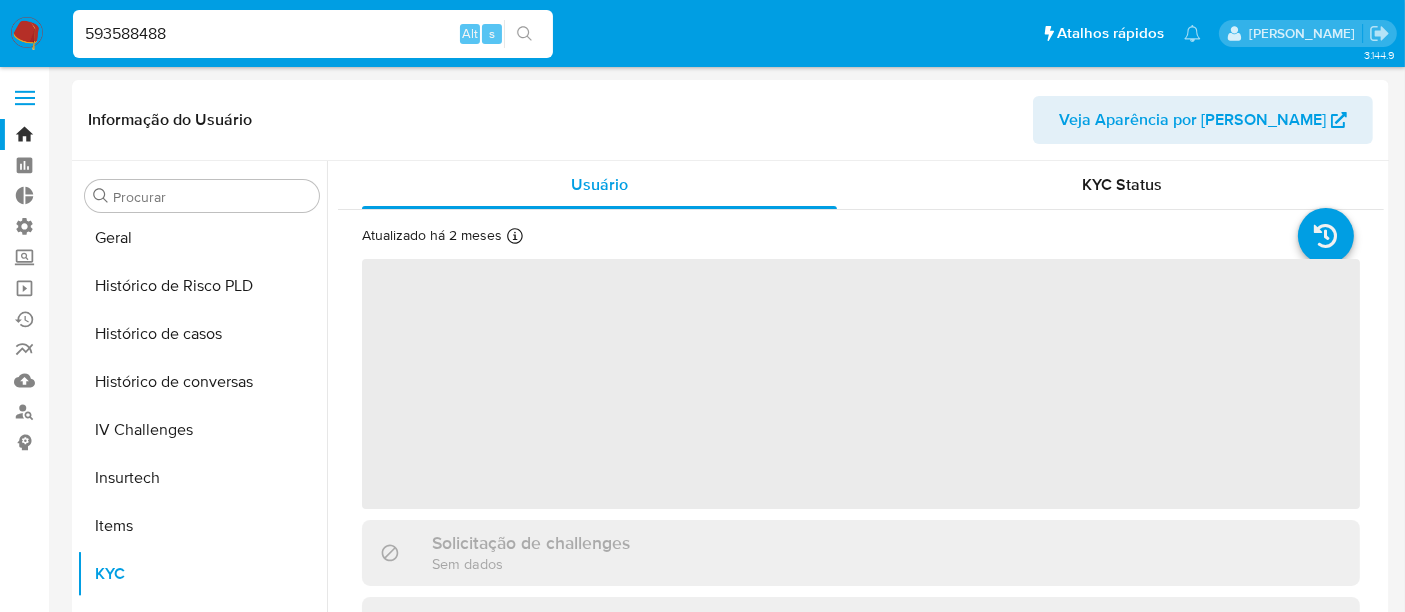 scroll, scrollTop: 844, scrollLeft: 0, axis: vertical 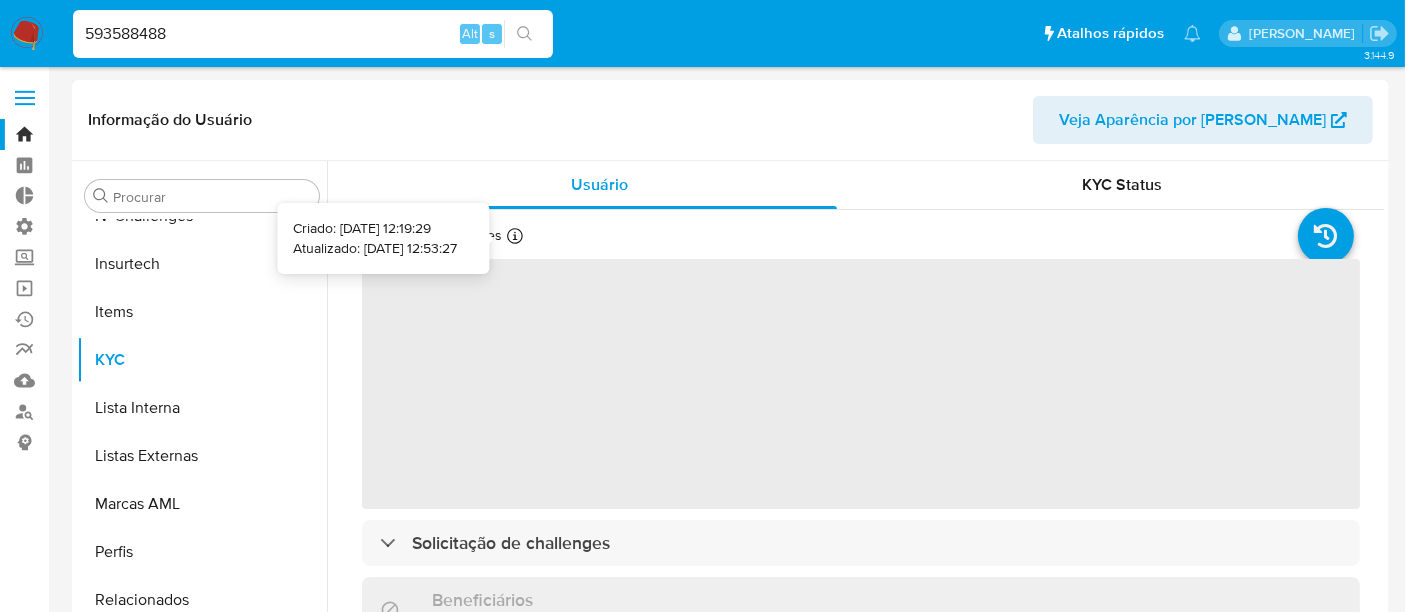 select on "10" 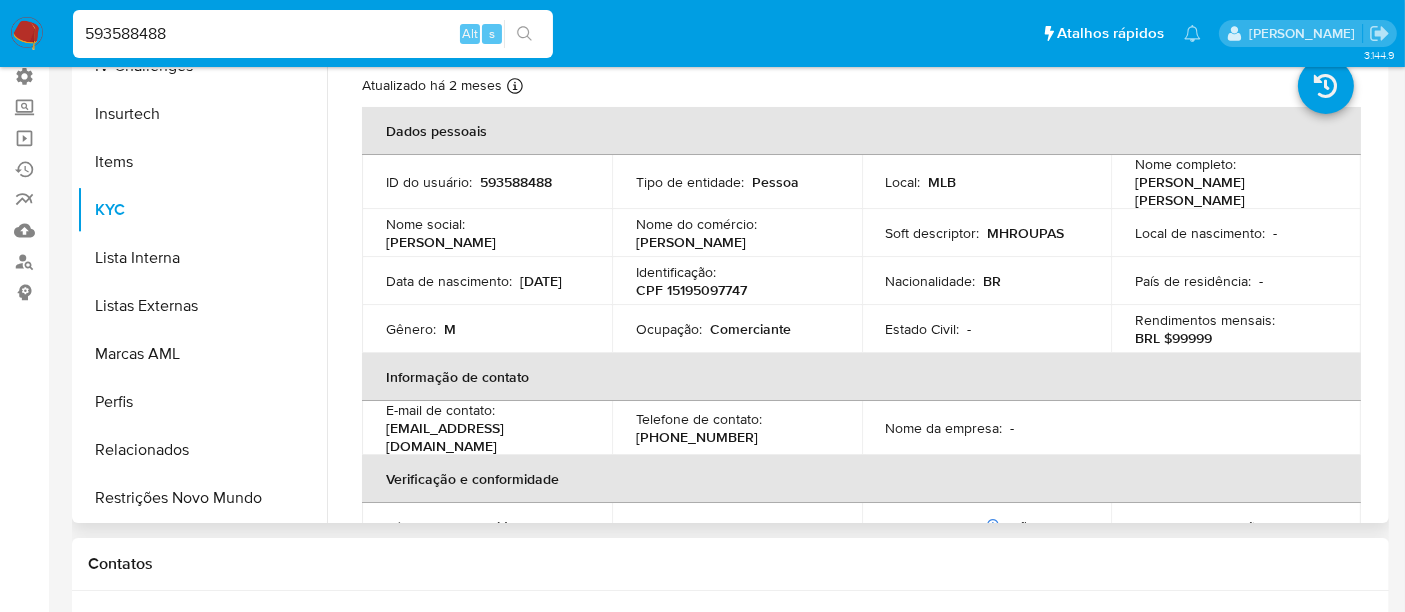 scroll, scrollTop: 333, scrollLeft: 0, axis: vertical 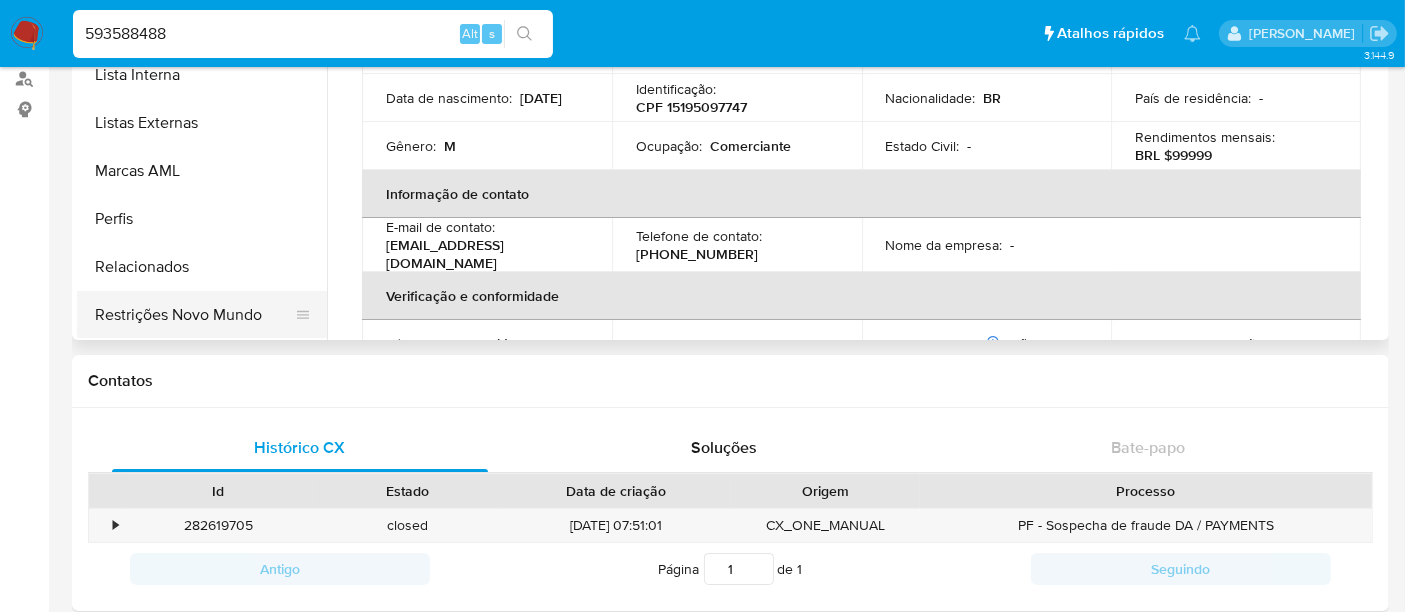 click on "Restrições Novo Mundo" at bounding box center [194, 315] 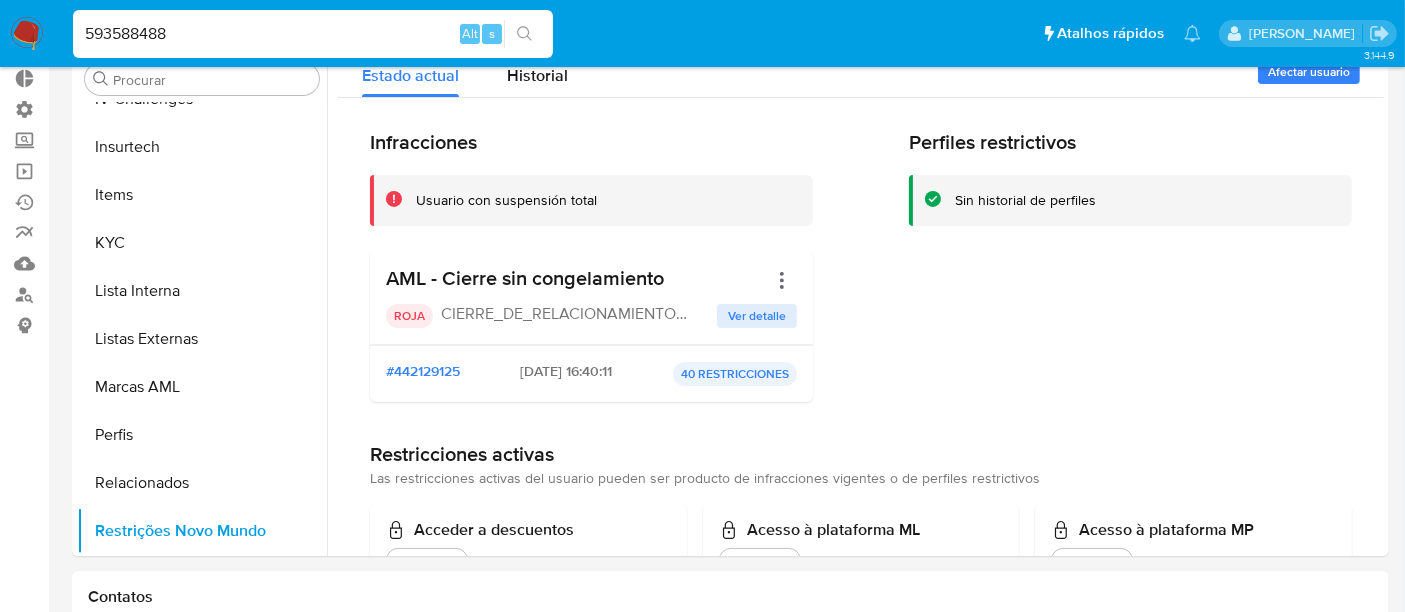 scroll, scrollTop: 111, scrollLeft: 0, axis: vertical 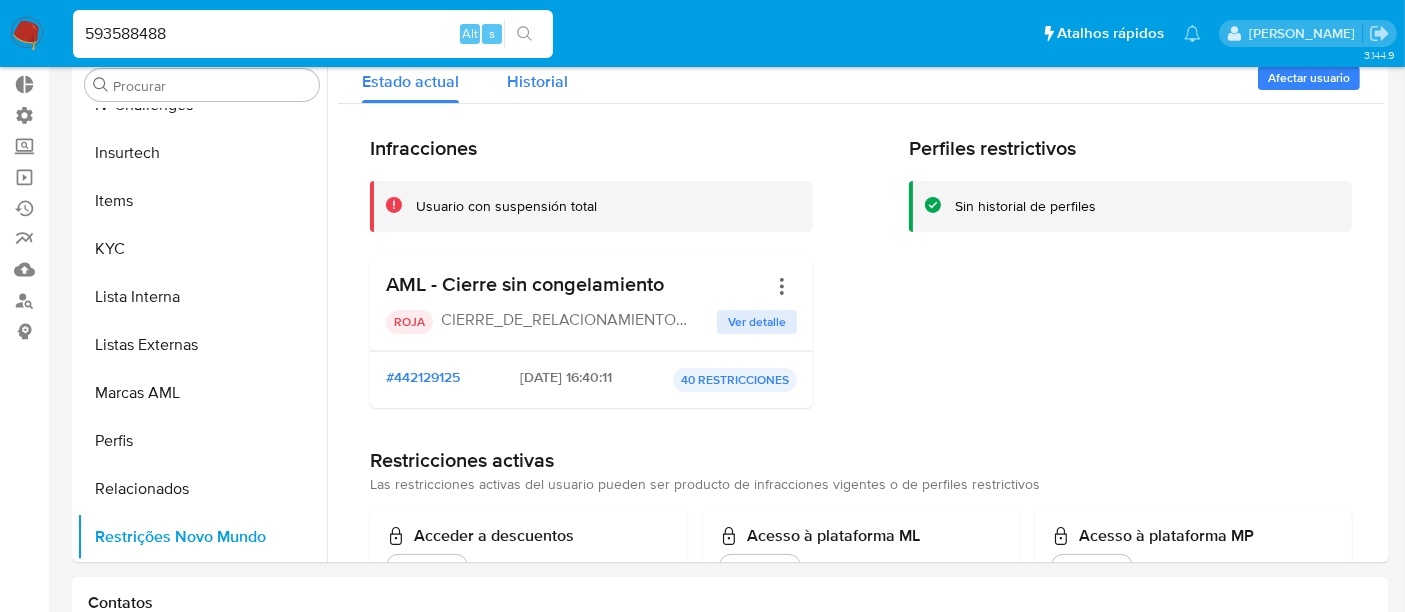 click on "Historial" at bounding box center (537, 76) 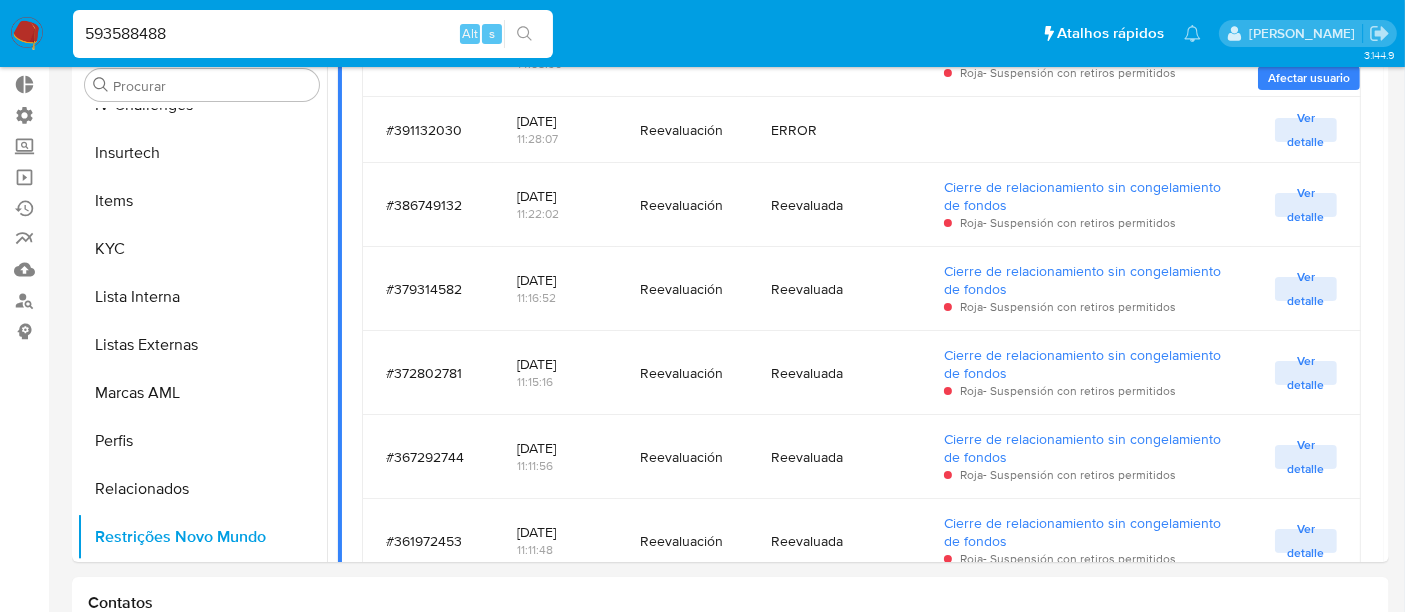 scroll, scrollTop: 1644, scrollLeft: 0, axis: vertical 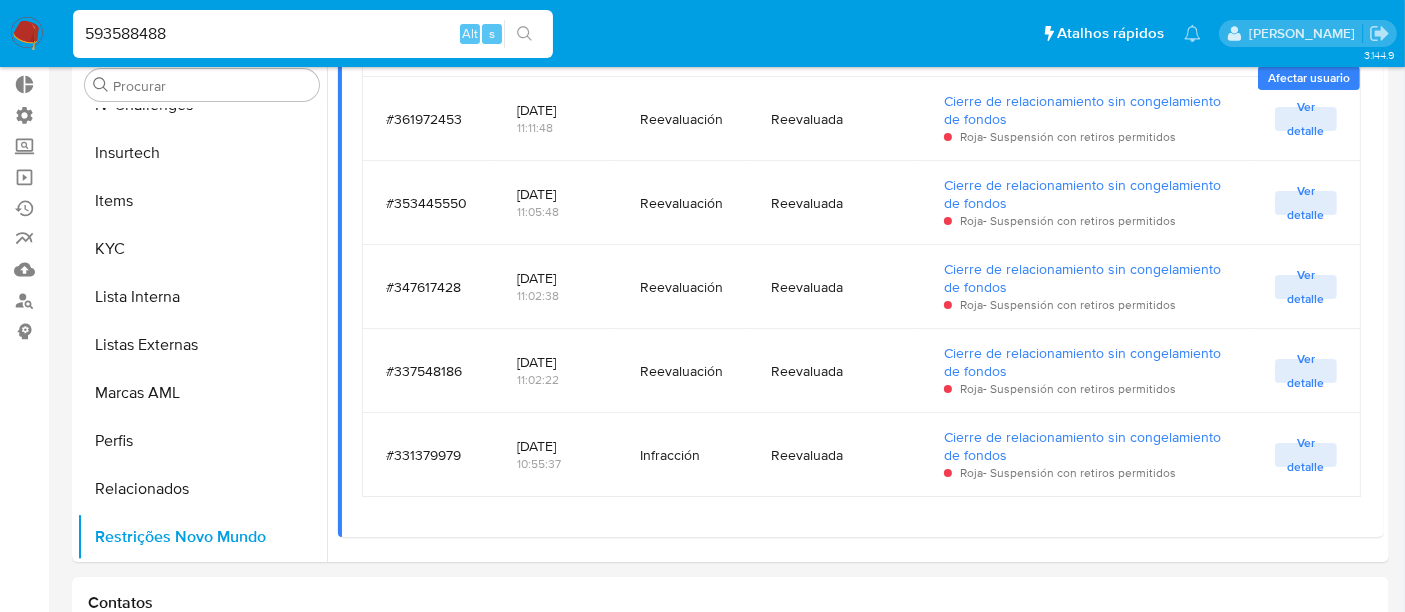 drag, startPoint x: 195, startPoint y: 34, endPoint x: 38, endPoint y: 31, distance: 157.02866 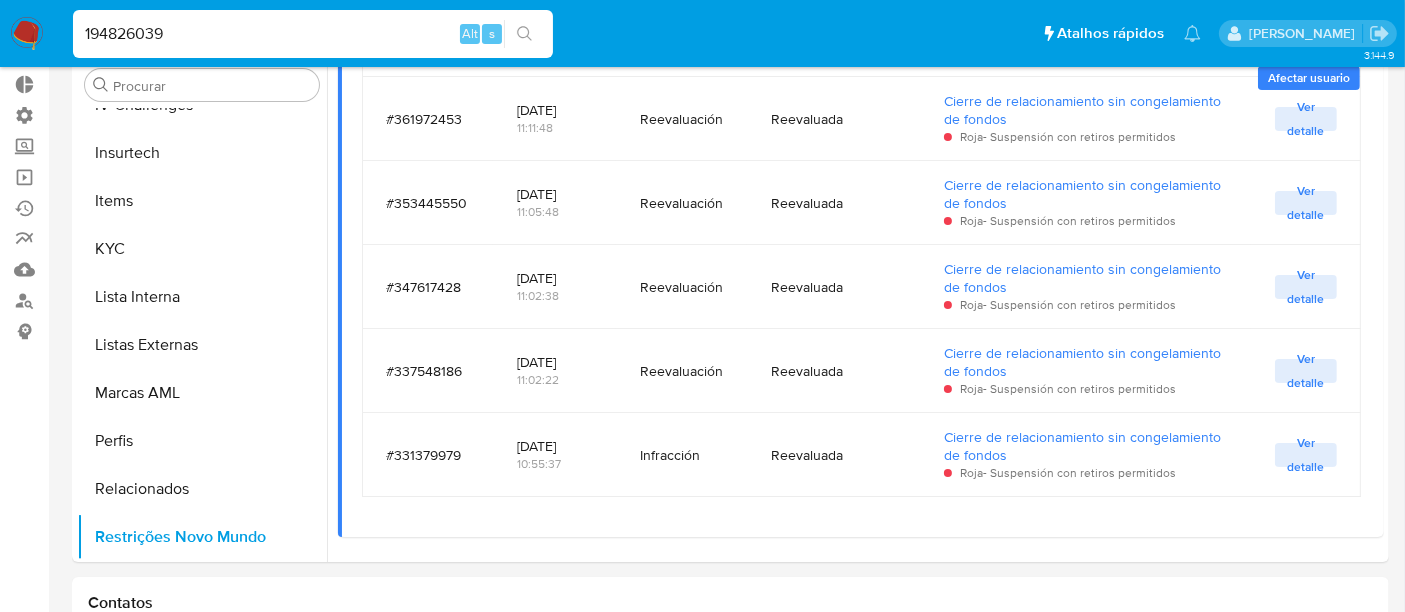 type on "194826039" 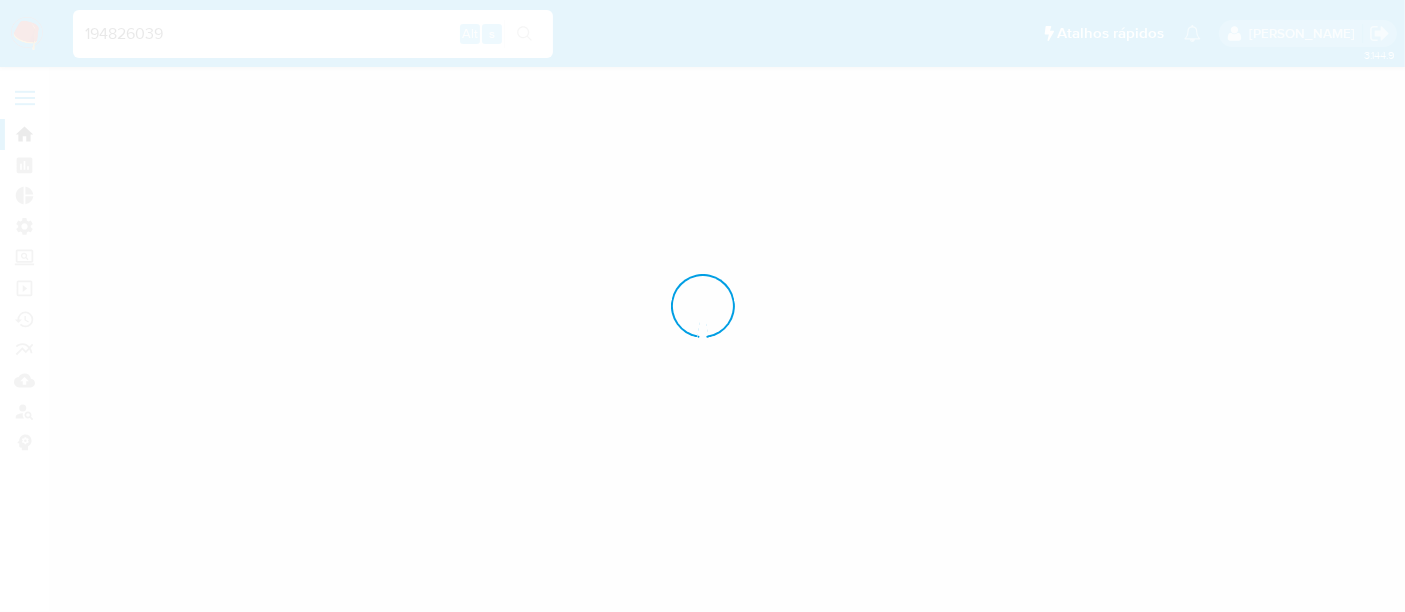 scroll, scrollTop: 0, scrollLeft: 0, axis: both 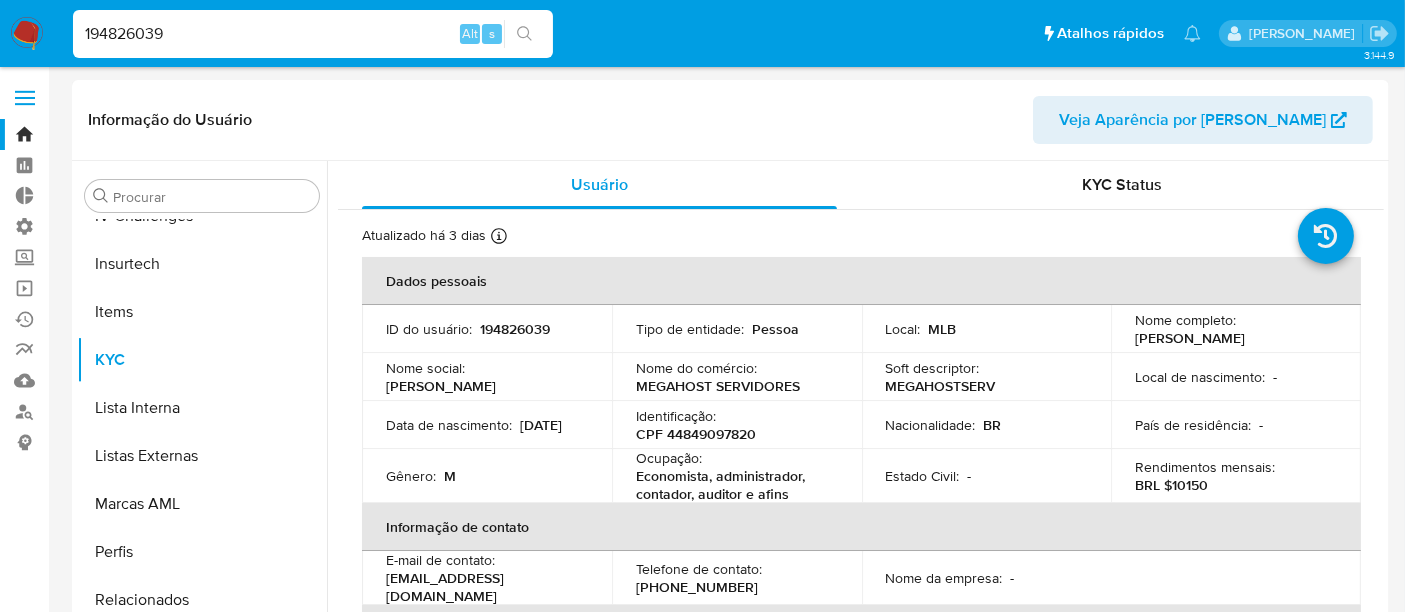 select on "10" 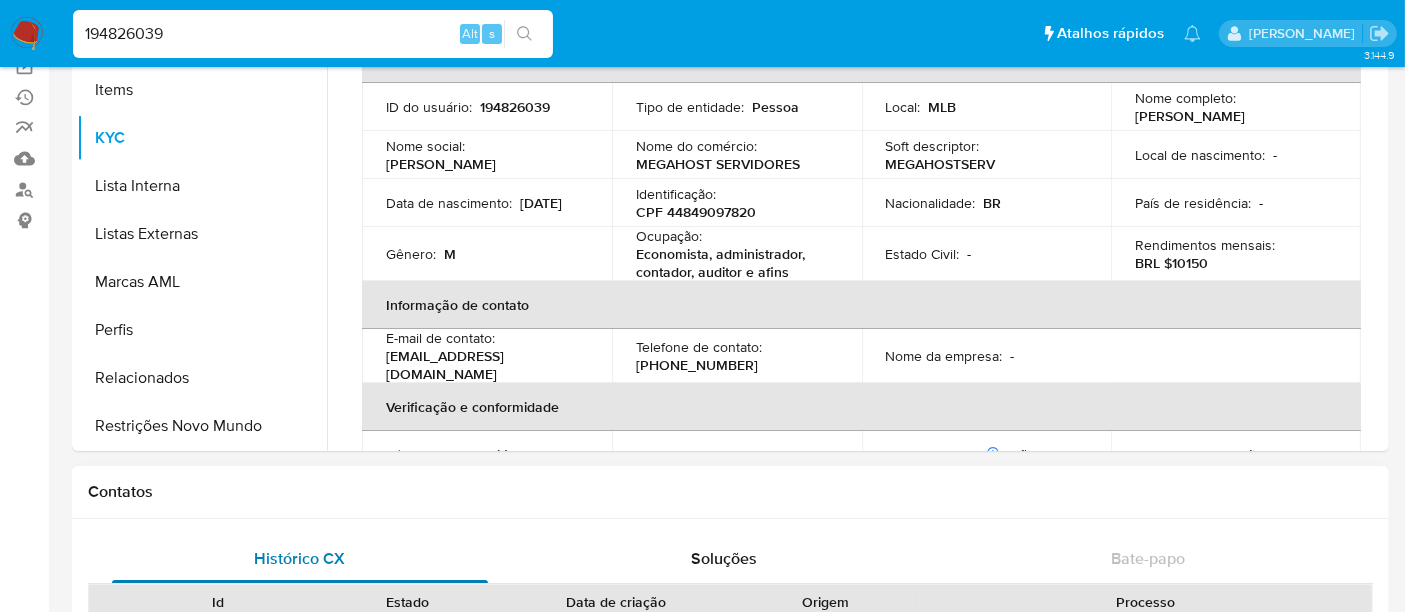 scroll, scrollTop: 333, scrollLeft: 0, axis: vertical 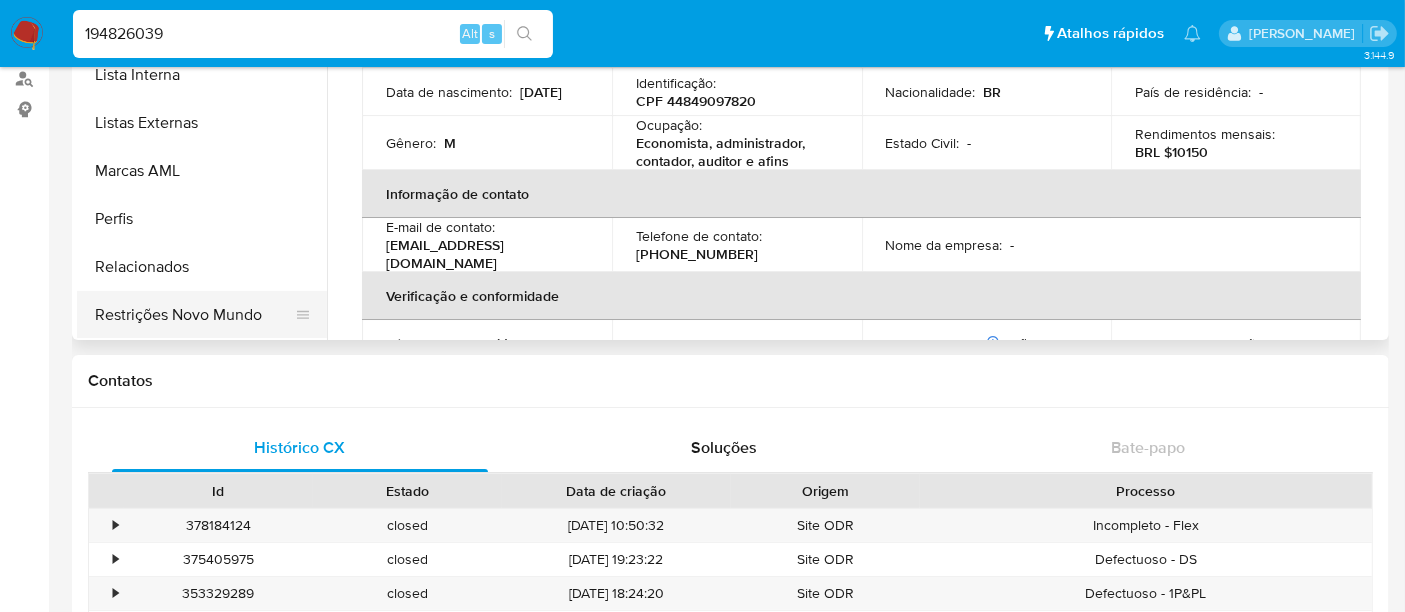 click on "Restrições Novo Mundo" at bounding box center [194, 315] 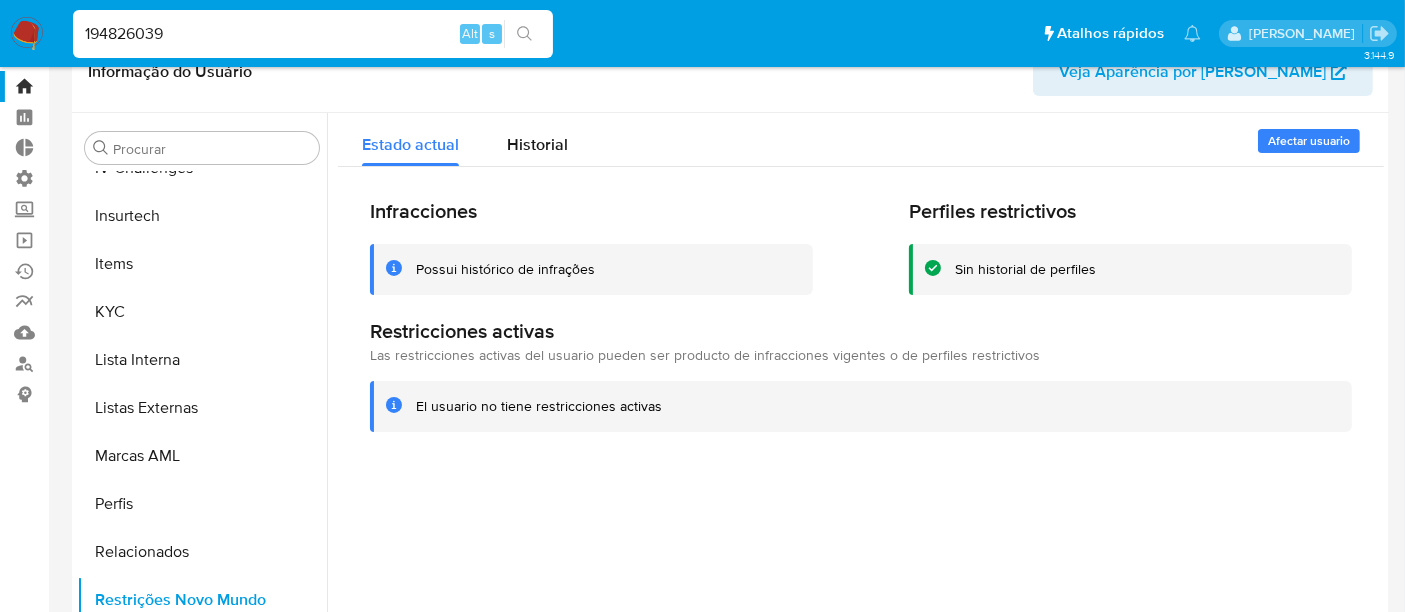 scroll, scrollTop: 0, scrollLeft: 0, axis: both 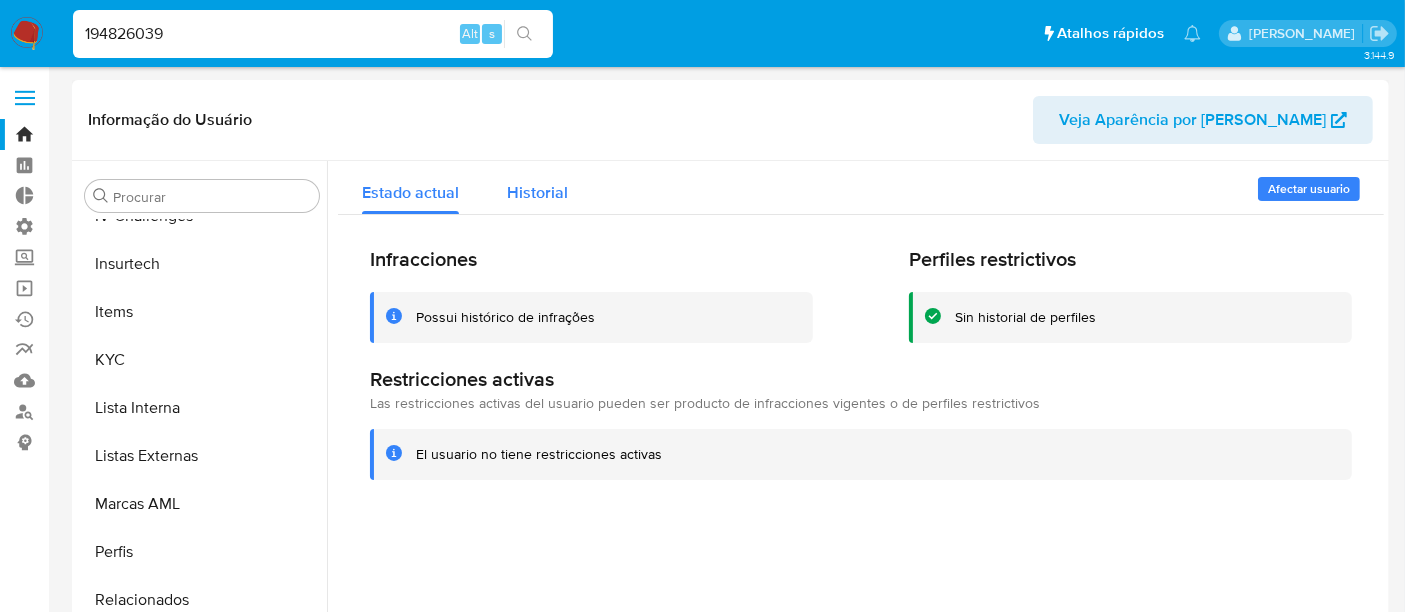 click on "Historial" at bounding box center [537, 192] 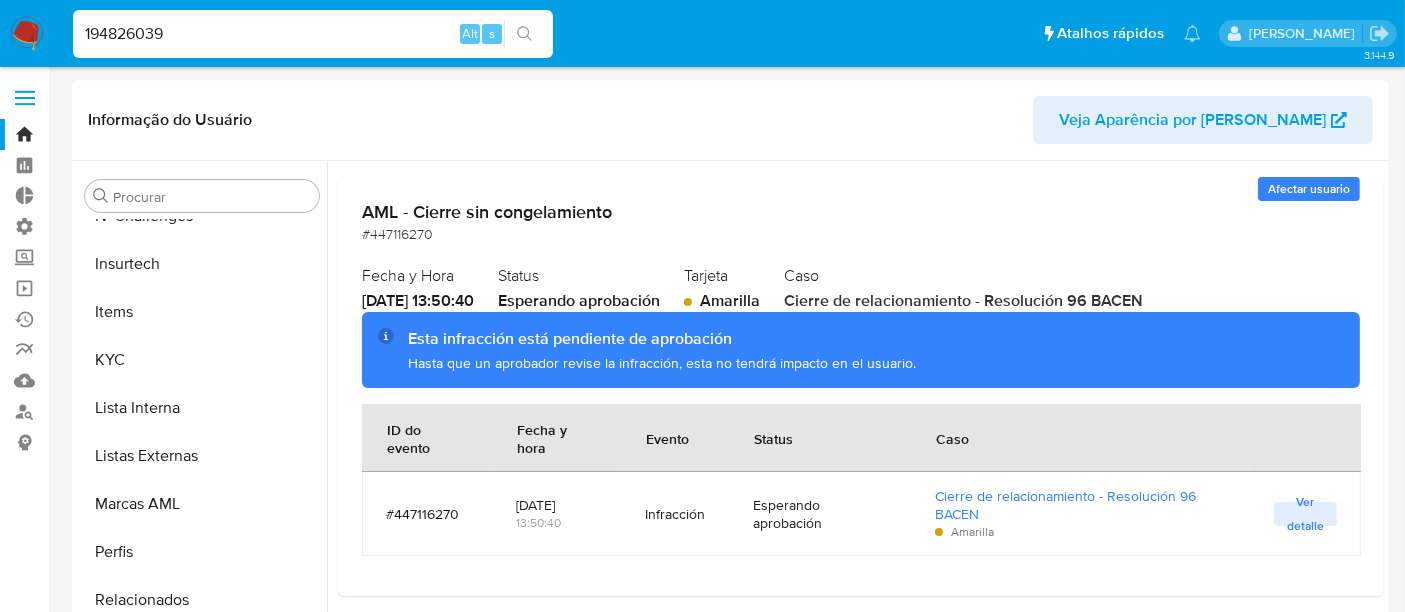 scroll, scrollTop: 111, scrollLeft: 0, axis: vertical 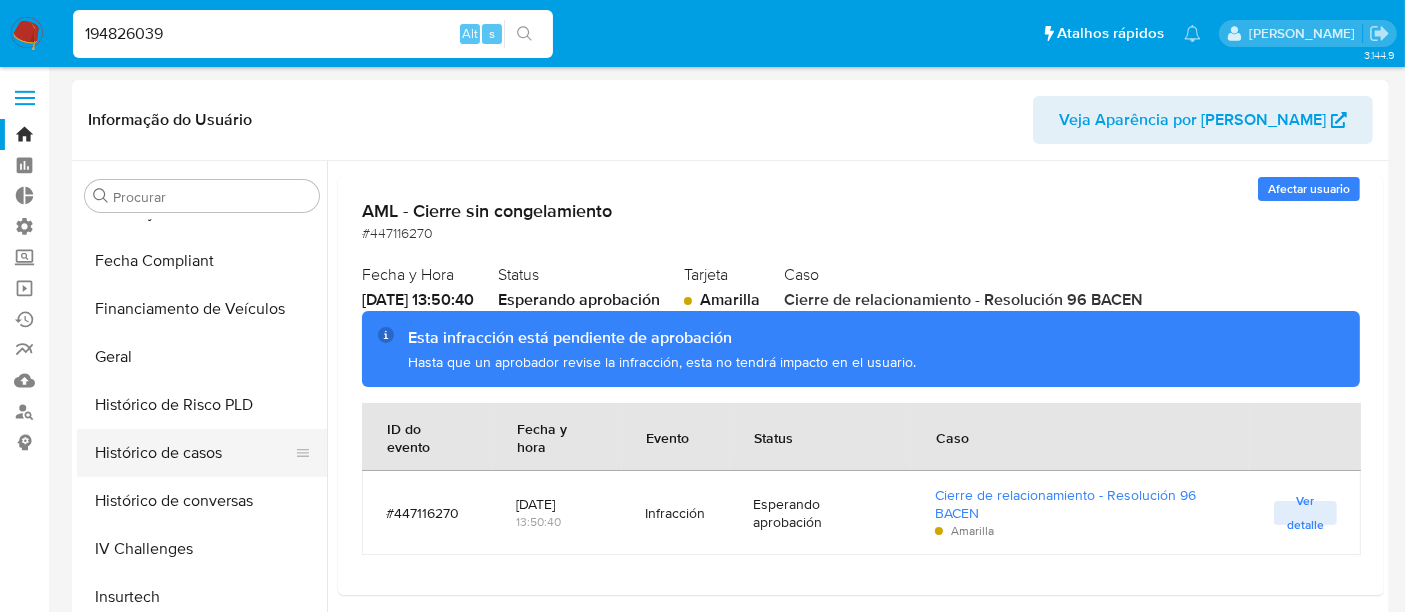 click on "Histórico de casos" at bounding box center (194, 453) 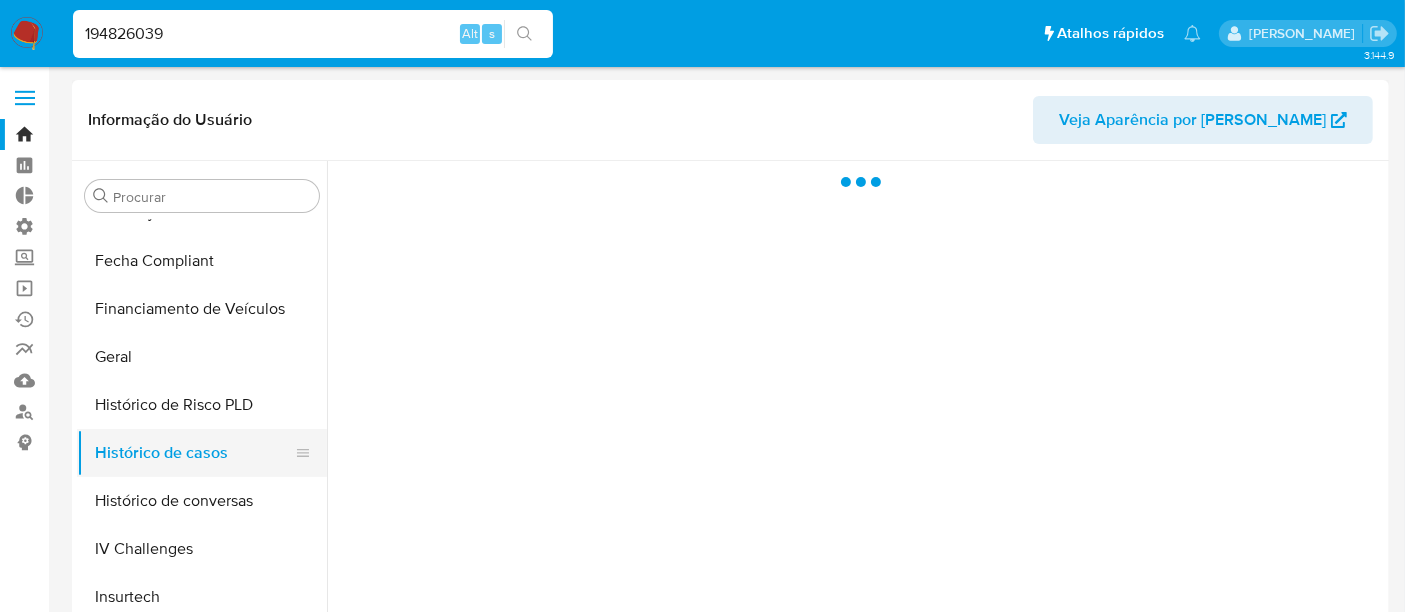 scroll, scrollTop: 0, scrollLeft: 0, axis: both 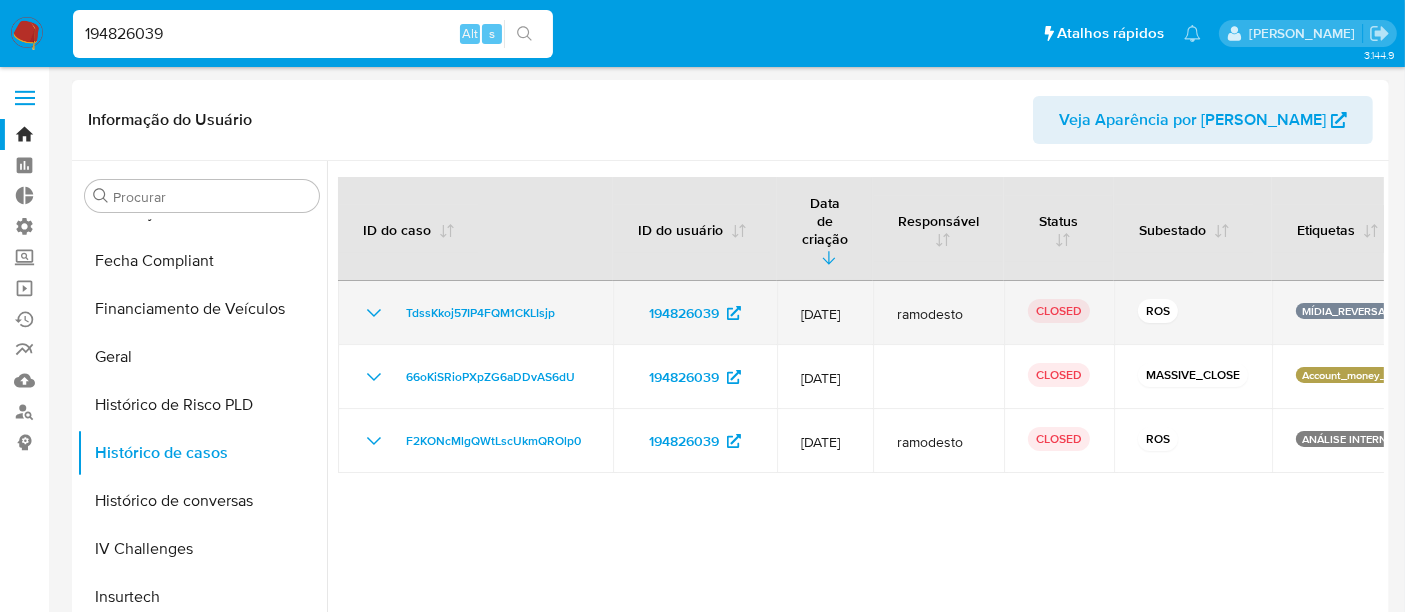 click 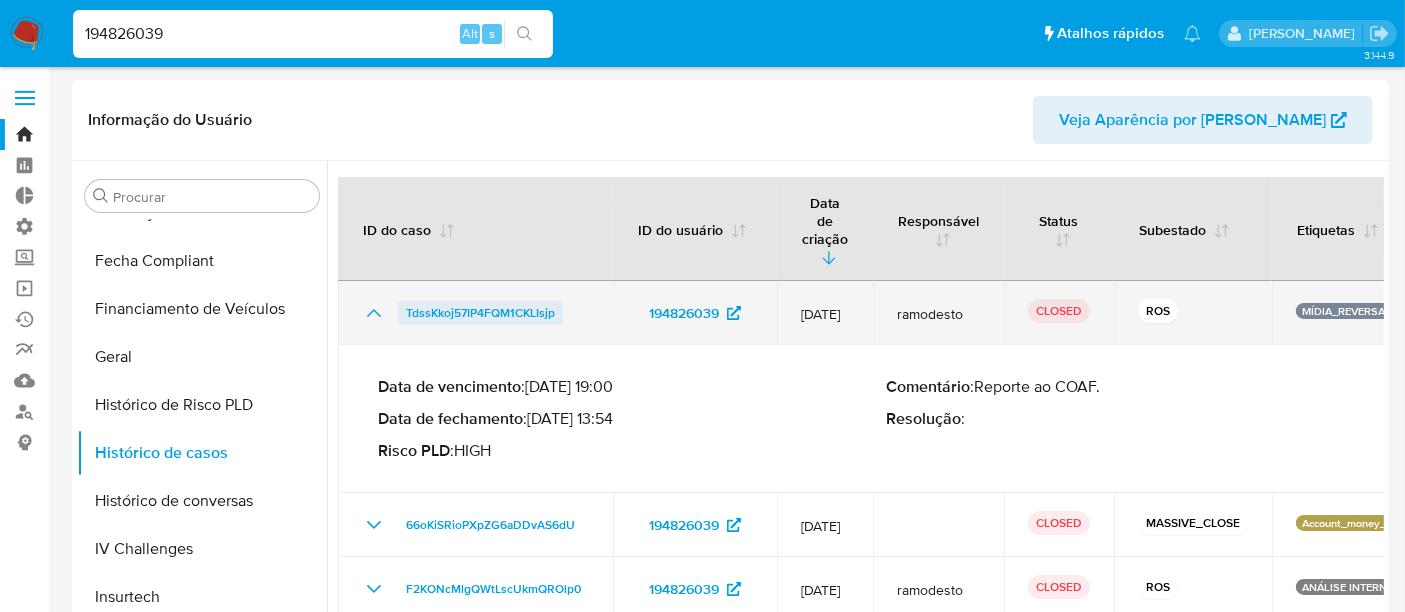 click on "TdssKkoj57IP4FQM1CKLIsjp" at bounding box center (480, 313) 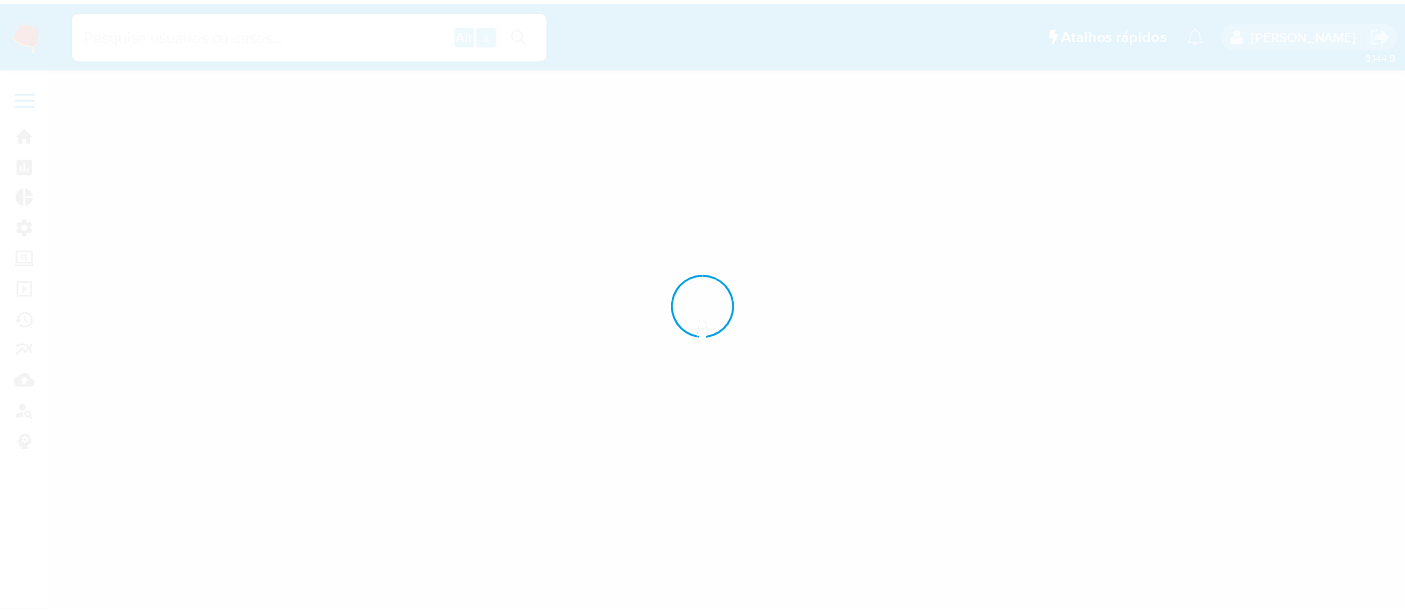 scroll, scrollTop: 0, scrollLeft: 0, axis: both 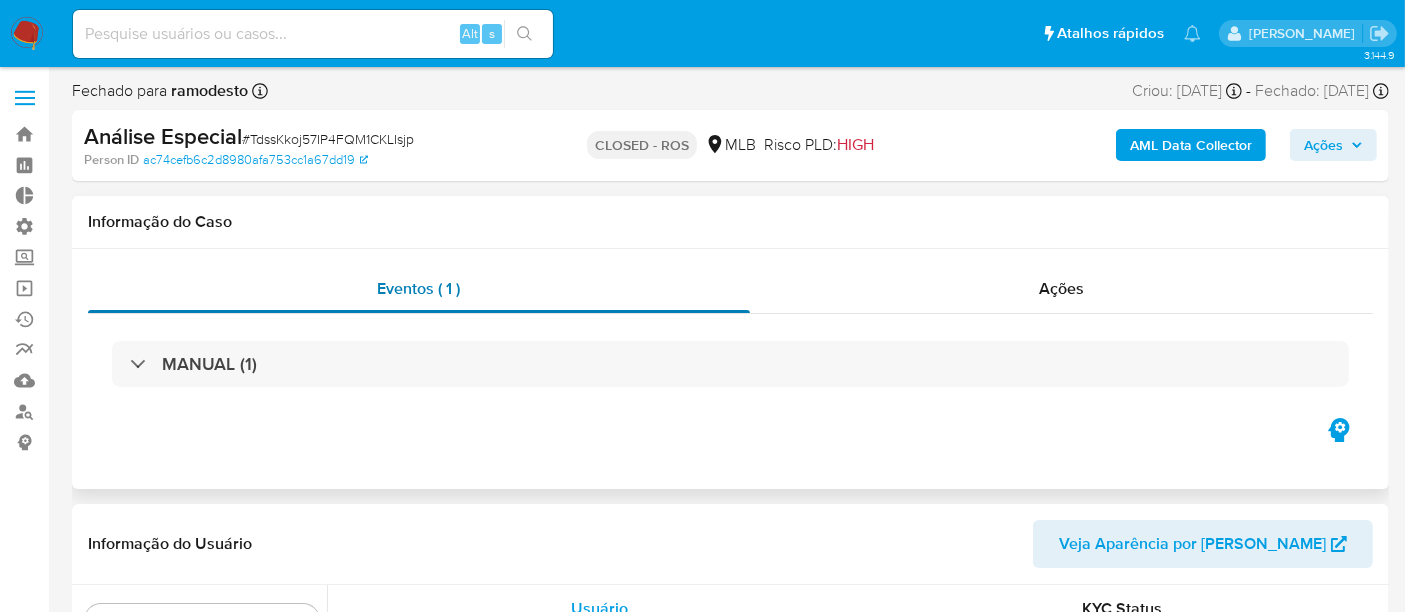 select on "10" 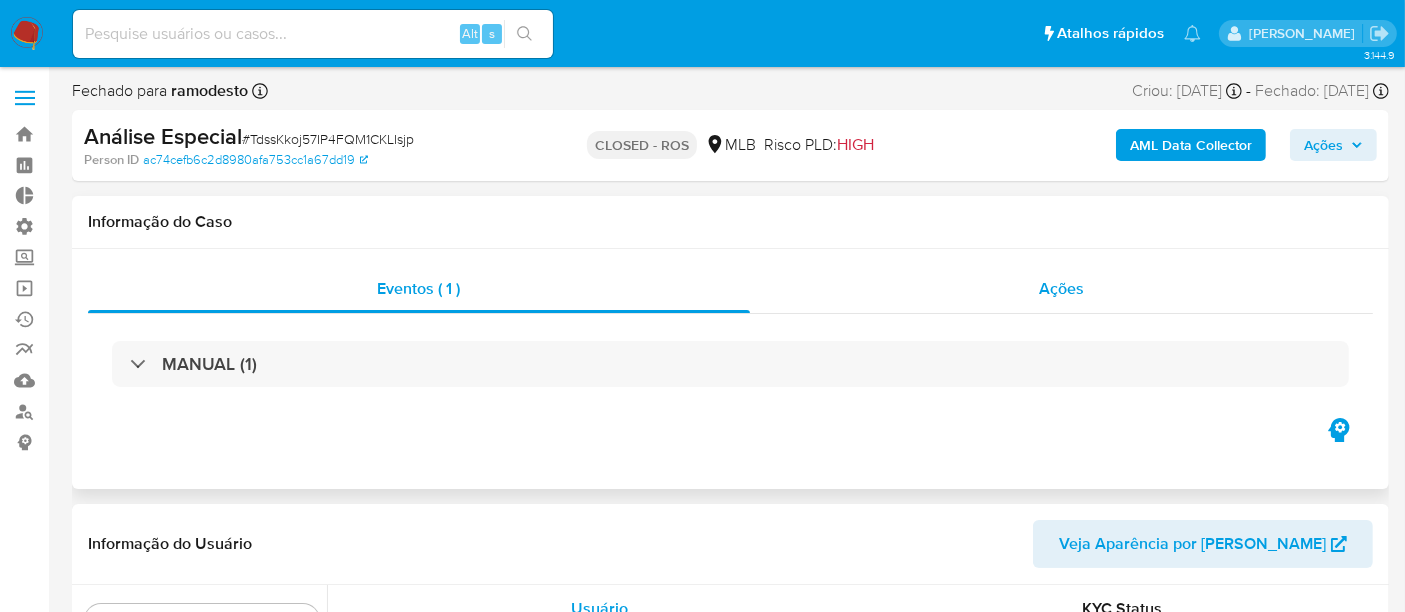 click on "Ações" at bounding box center (1061, 288) 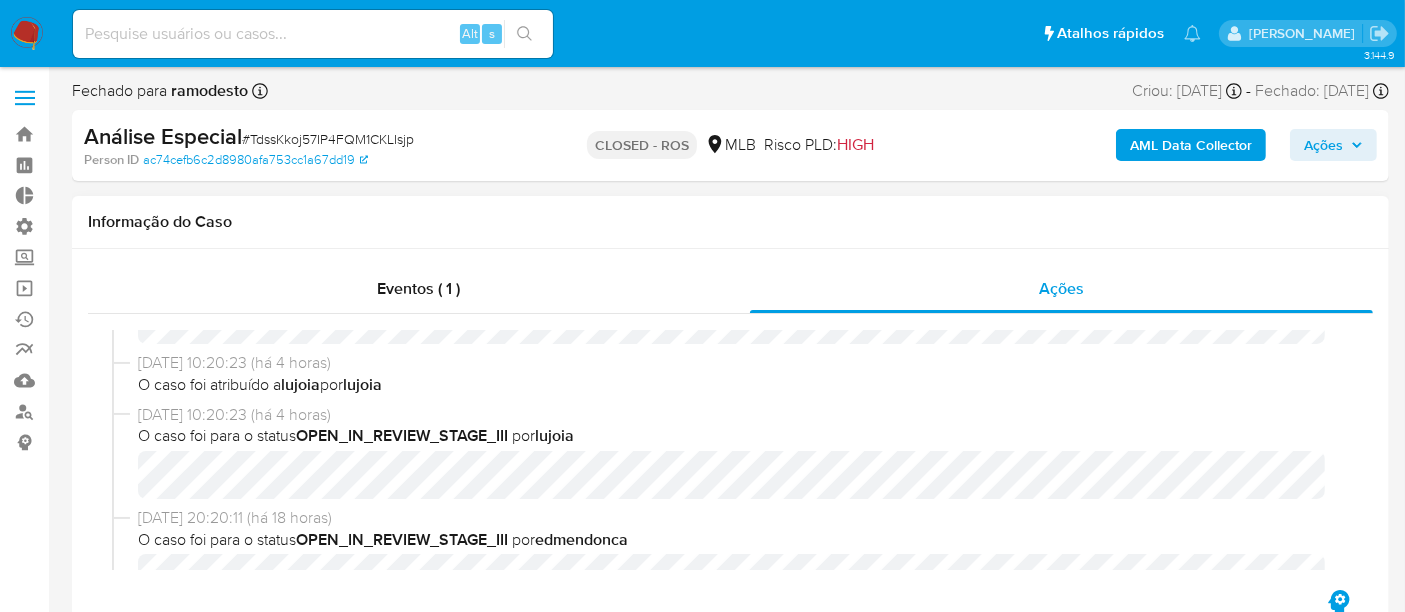 scroll, scrollTop: 111, scrollLeft: 0, axis: vertical 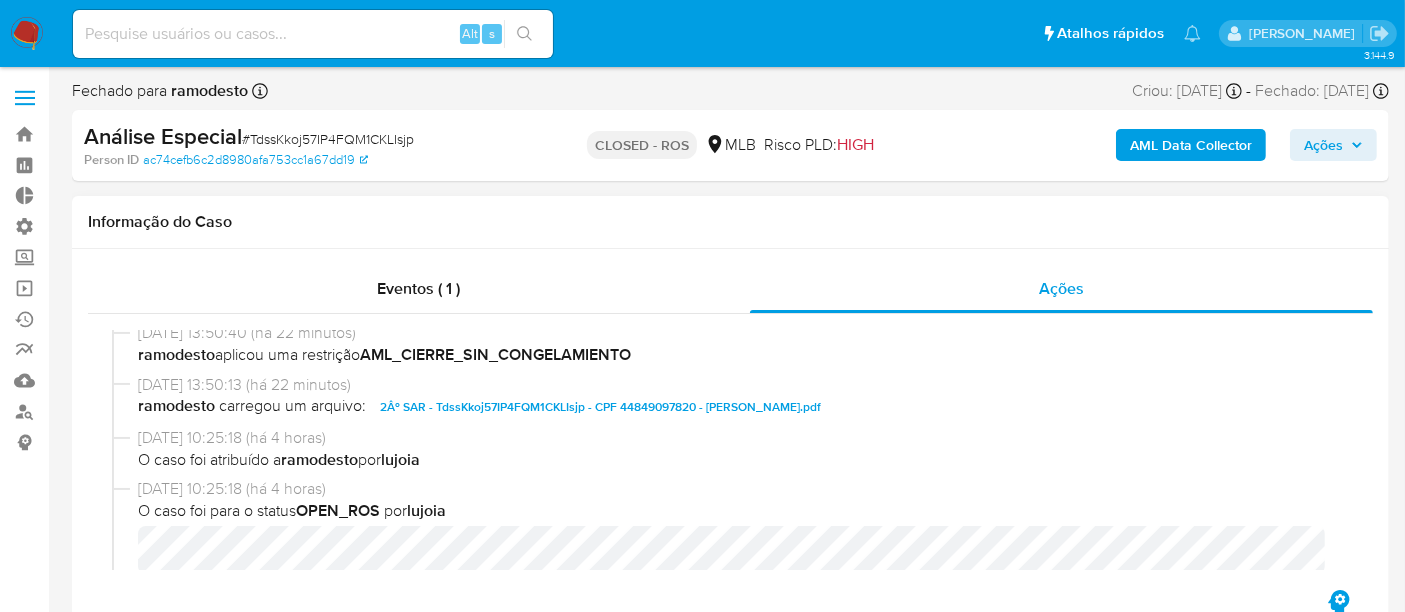 click on "2Âº SAR - TdssKkoj57IP4FQM1CKLIsjp - CPF 44849097820 - IGOR DIAS DELECRODE.pdf" at bounding box center [600, 407] 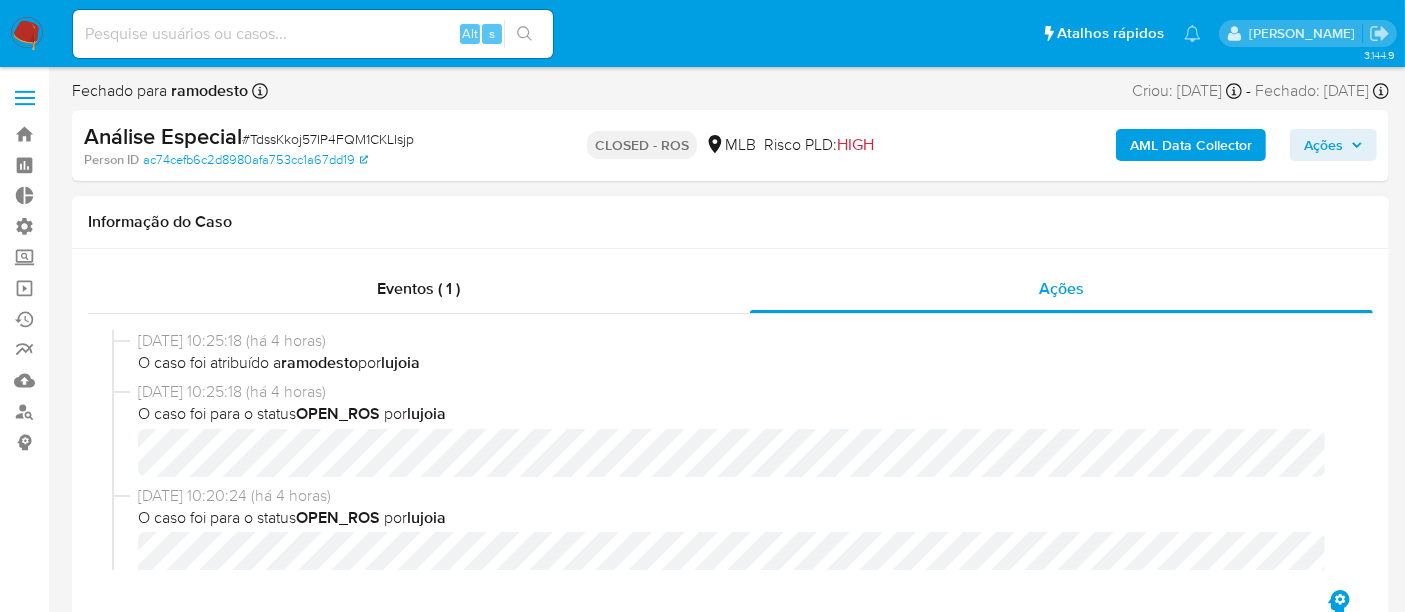 scroll, scrollTop: 0, scrollLeft: 0, axis: both 